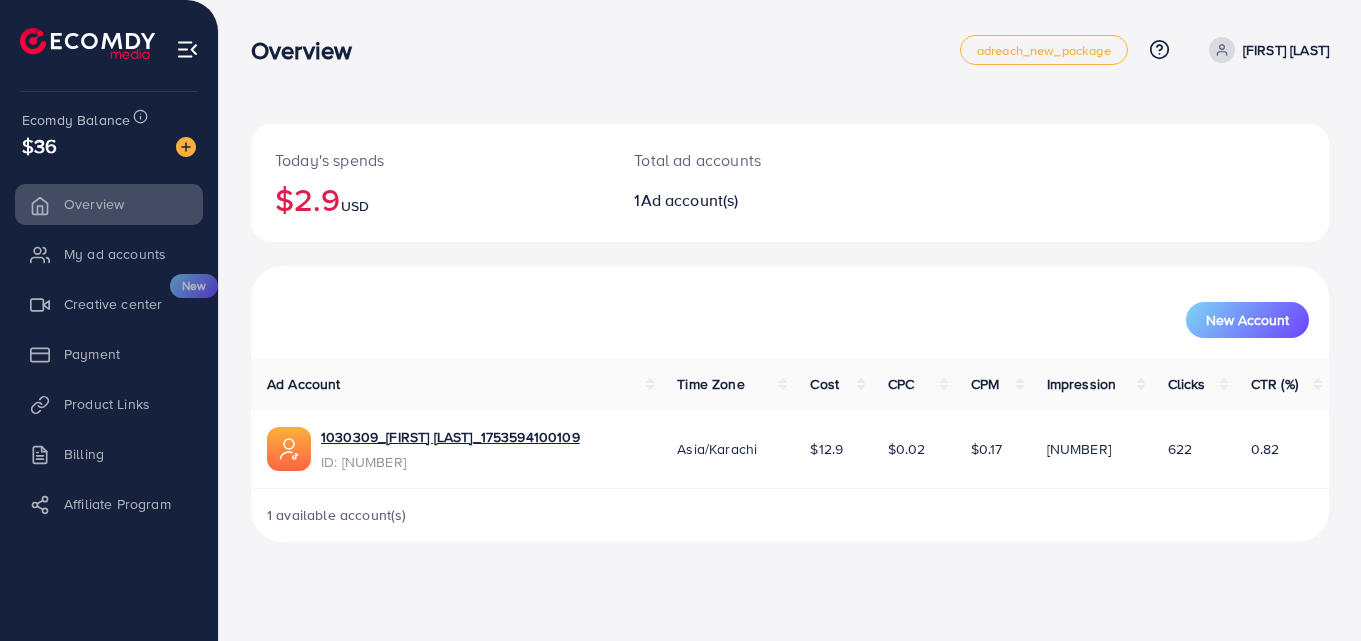scroll, scrollTop: 0, scrollLeft: 0, axis: both 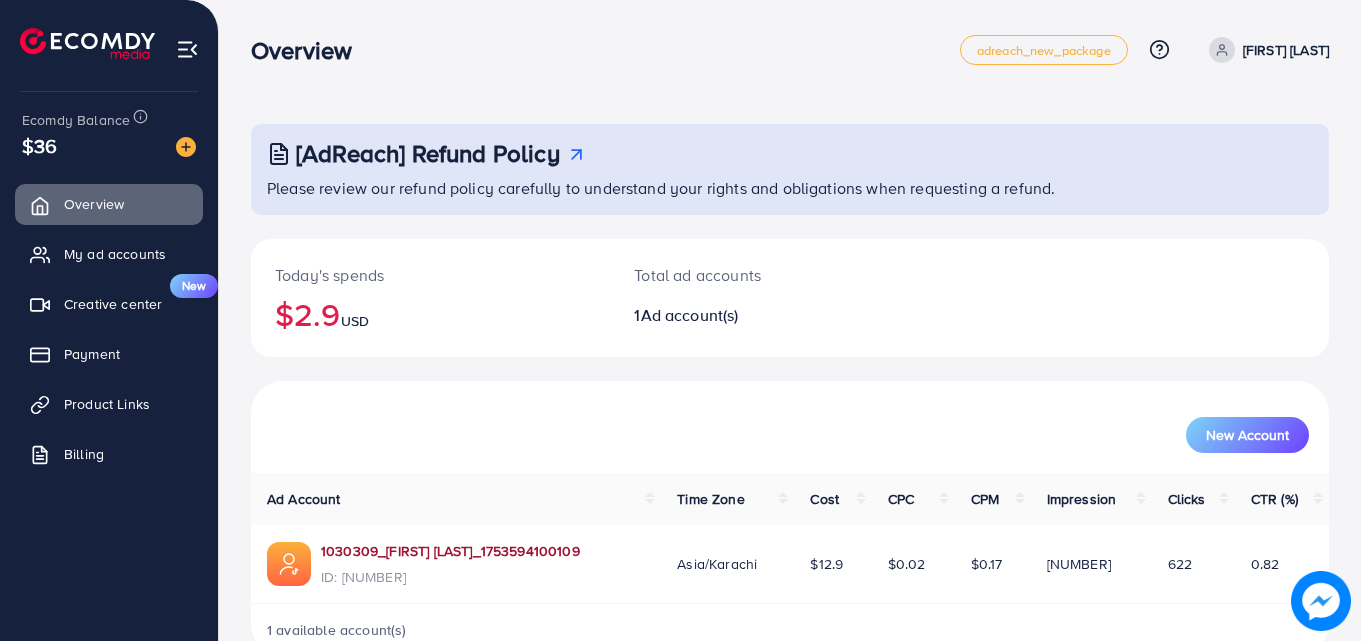 click on "[NUMBER]_[FIRST] [LAST]_[NUMBER]" at bounding box center (450, 551) 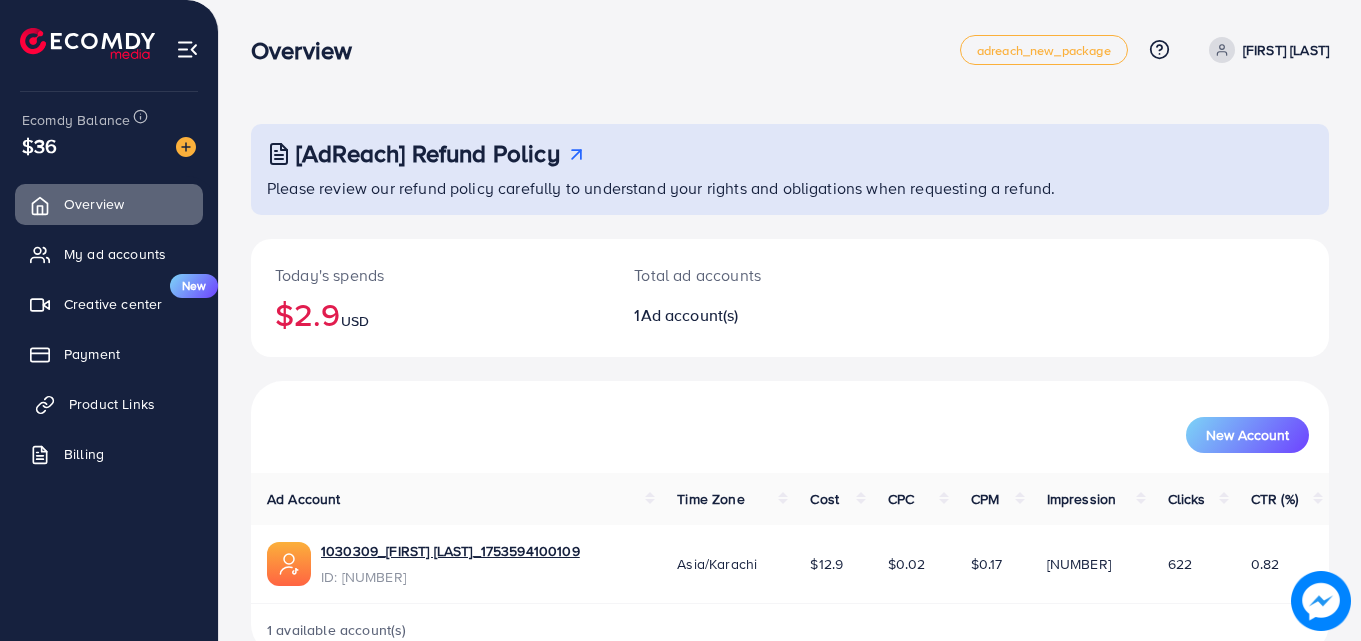 click on "Product Links" at bounding box center [112, 404] 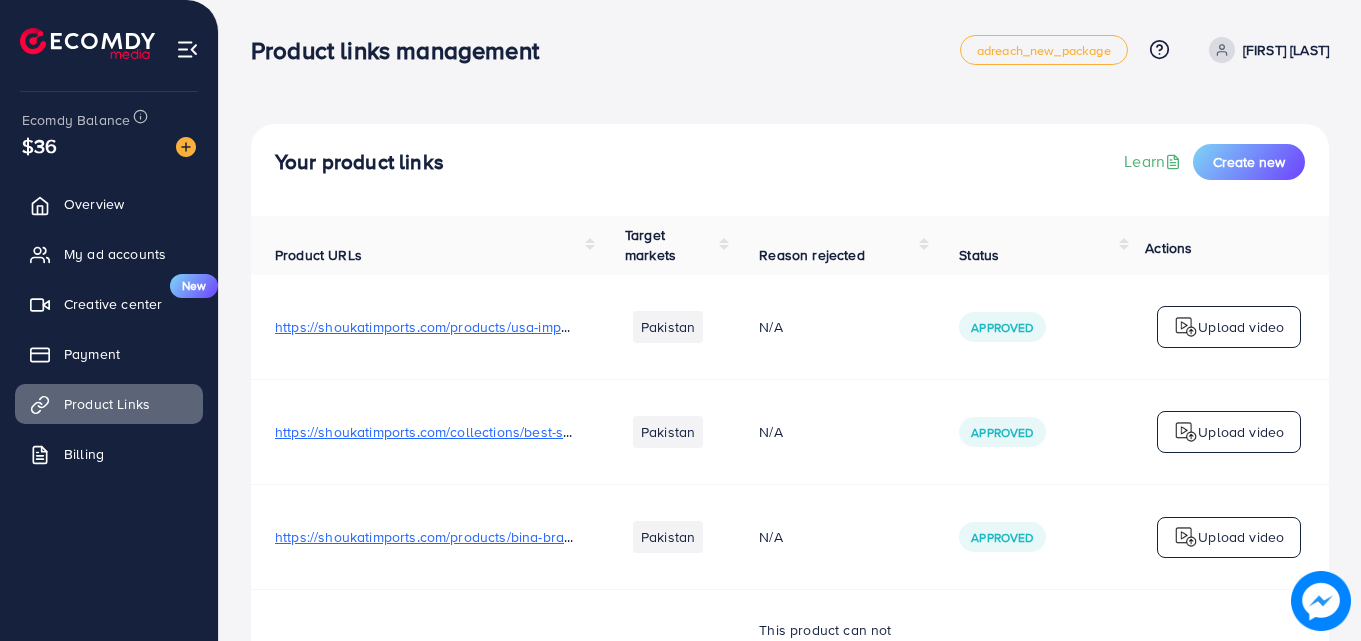 scroll, scrollTop: 351, scrollLeft: 0, axis: vertical 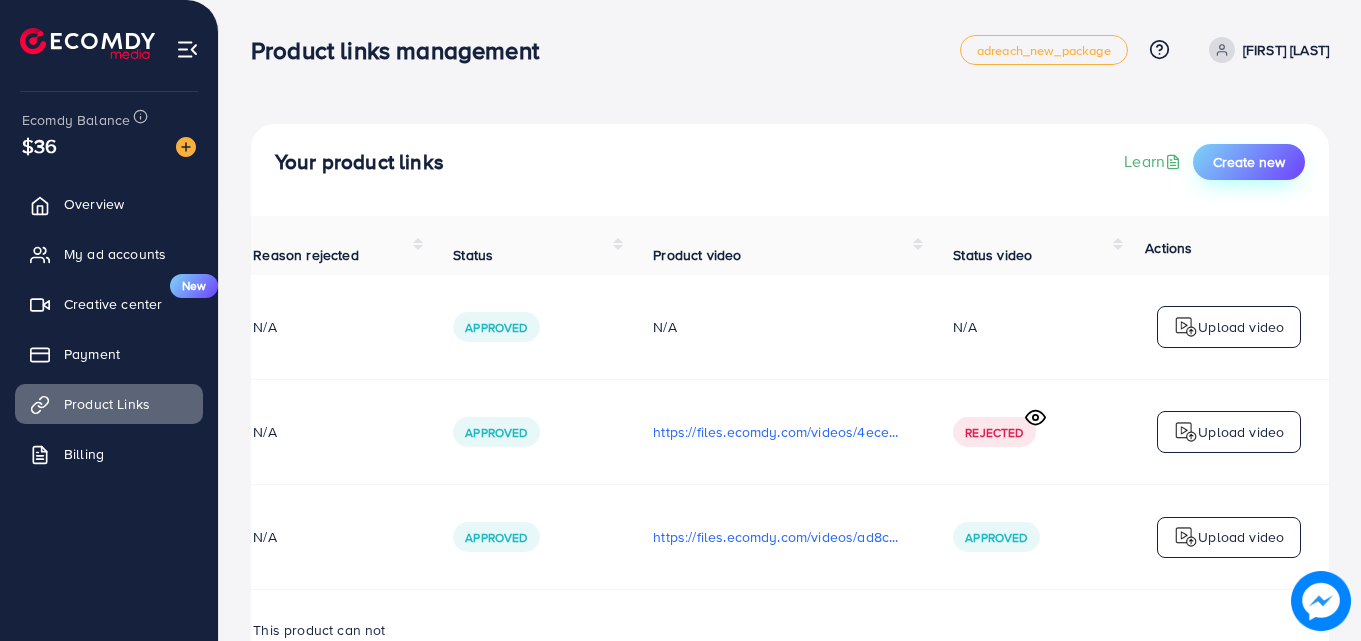 click on "Create new" at bounding box center [1249, 162] 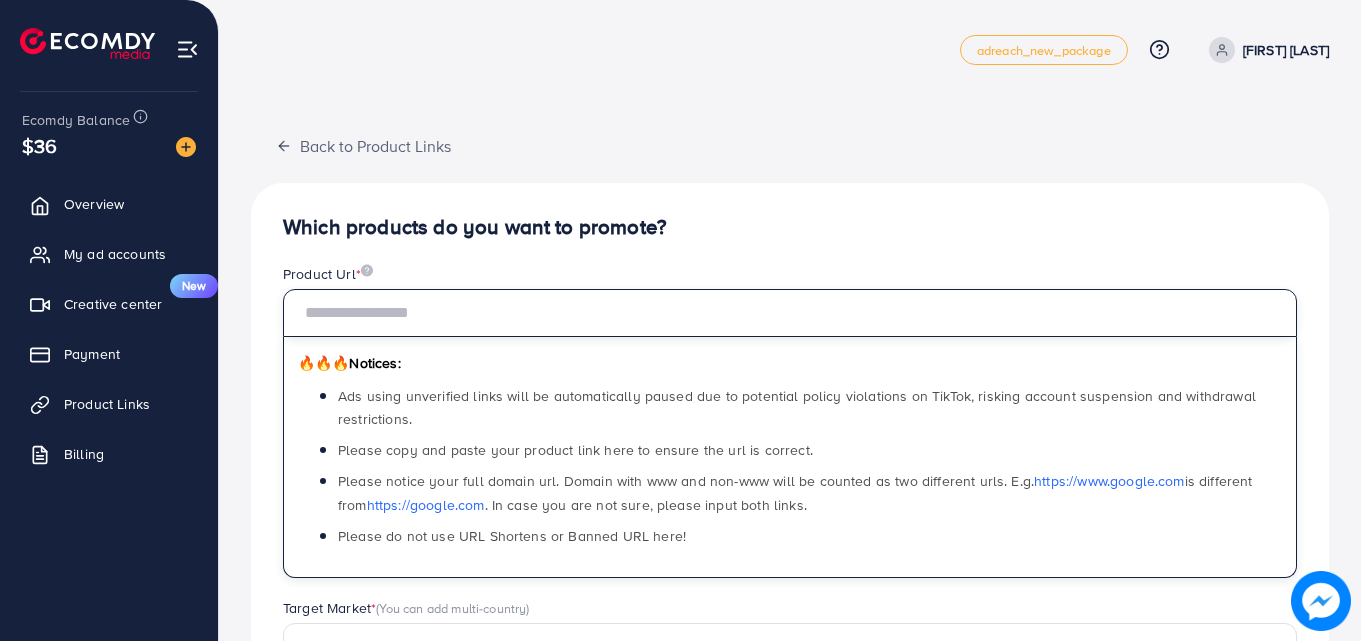 click at bounding box center (790, 313) 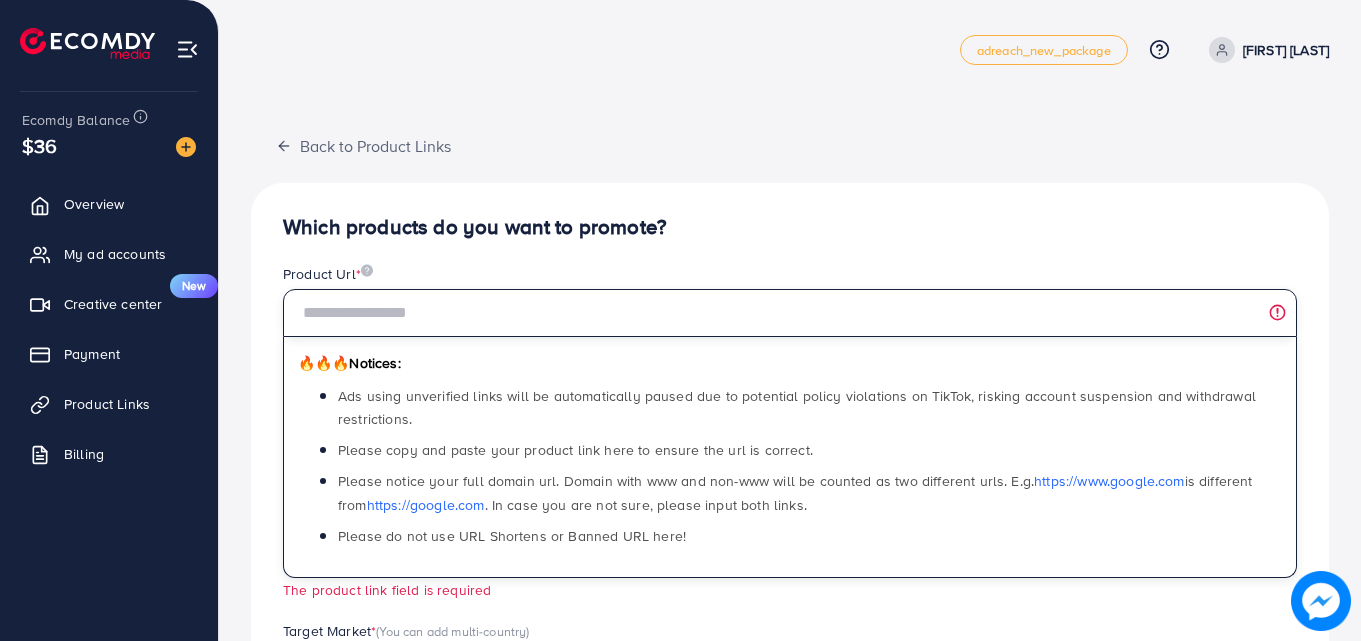 paste on "**********" 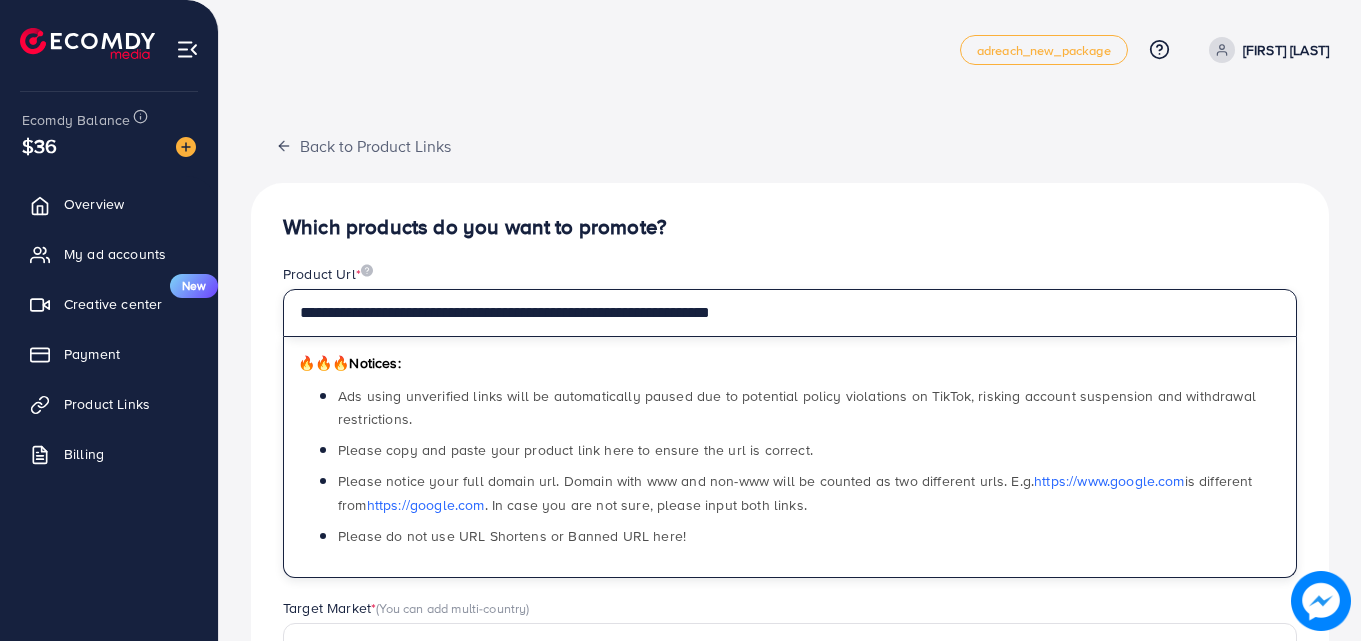 scroll, scrollTop: 261, scrollLeft: 0, axis: vertical 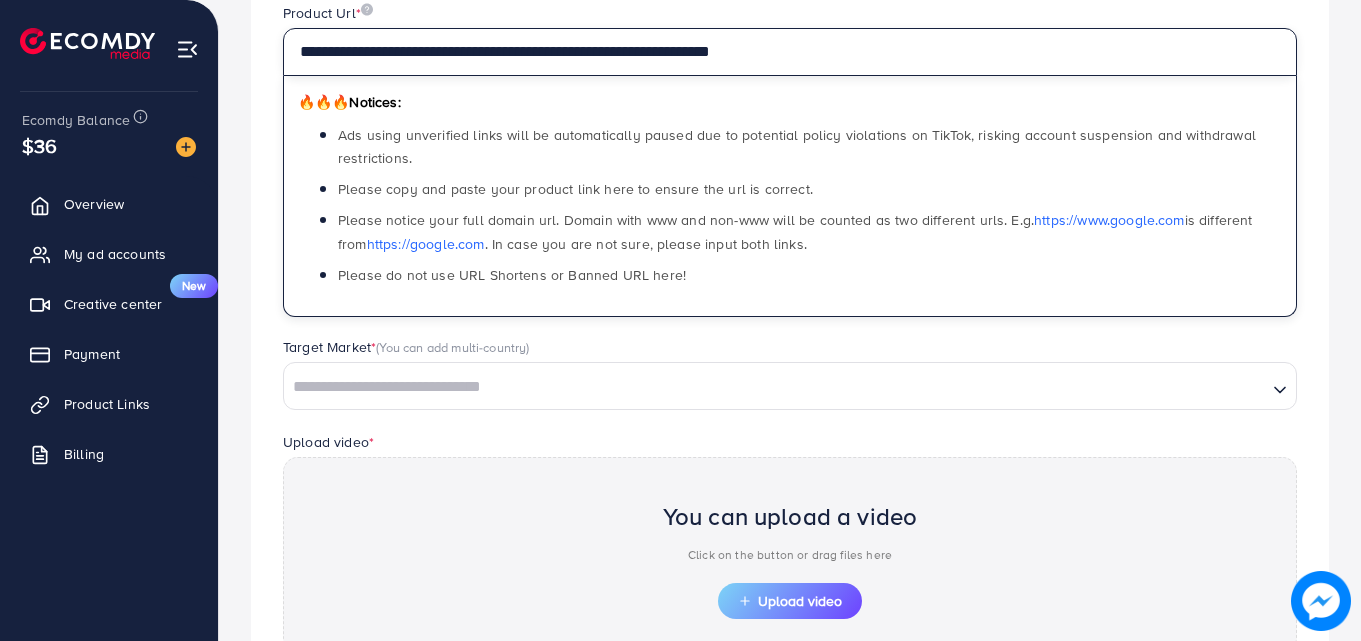 type on "**********" 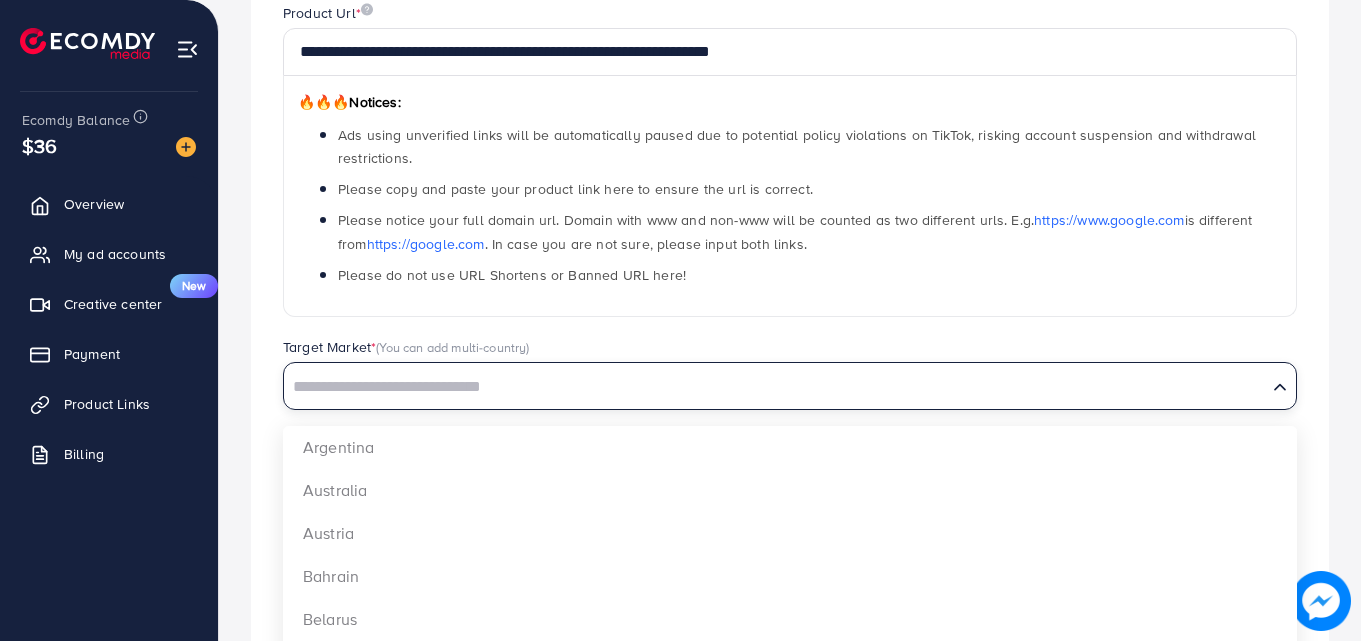 click at bounding box center (775, 385) 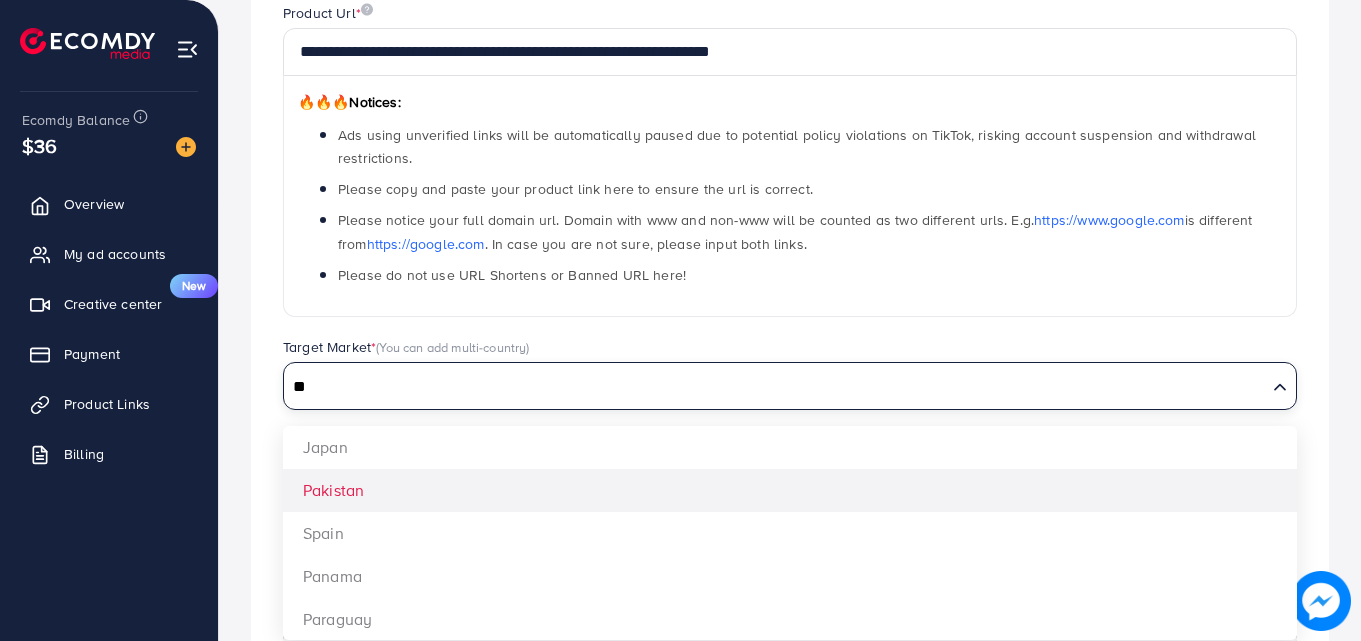 type on "**" 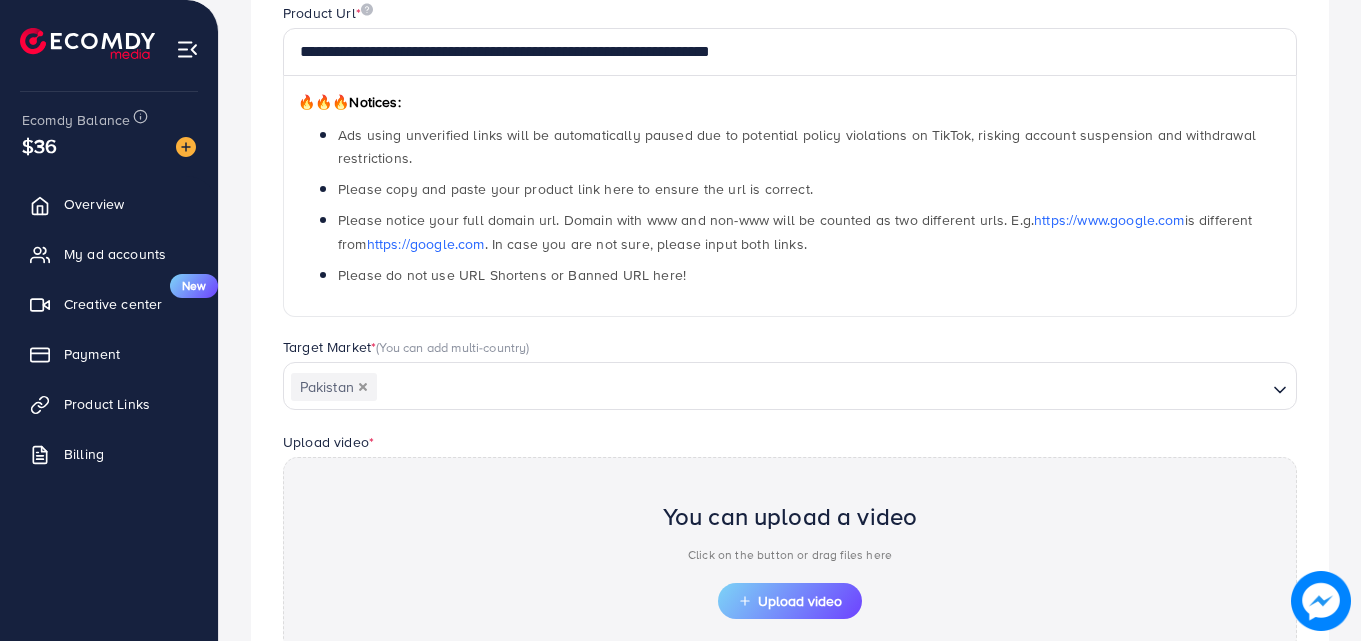 click on "**********" at bounding box center [790, 377] 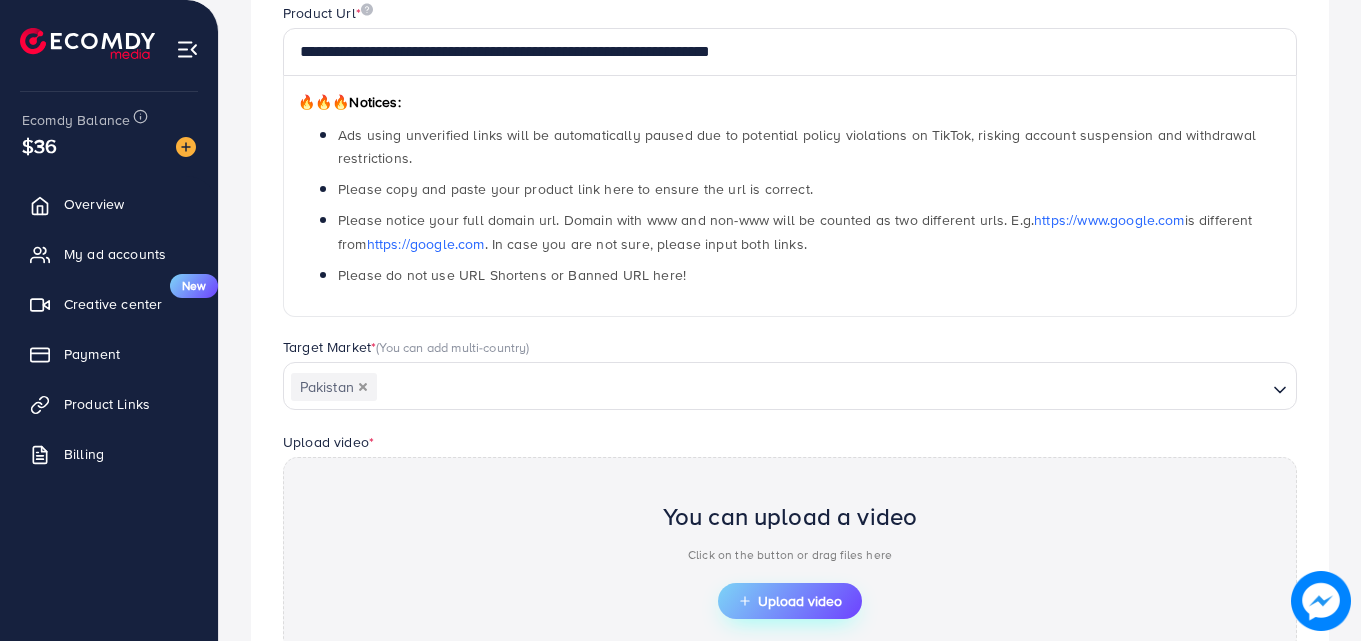 click on "Upload video" at bounding box center [790, 601] 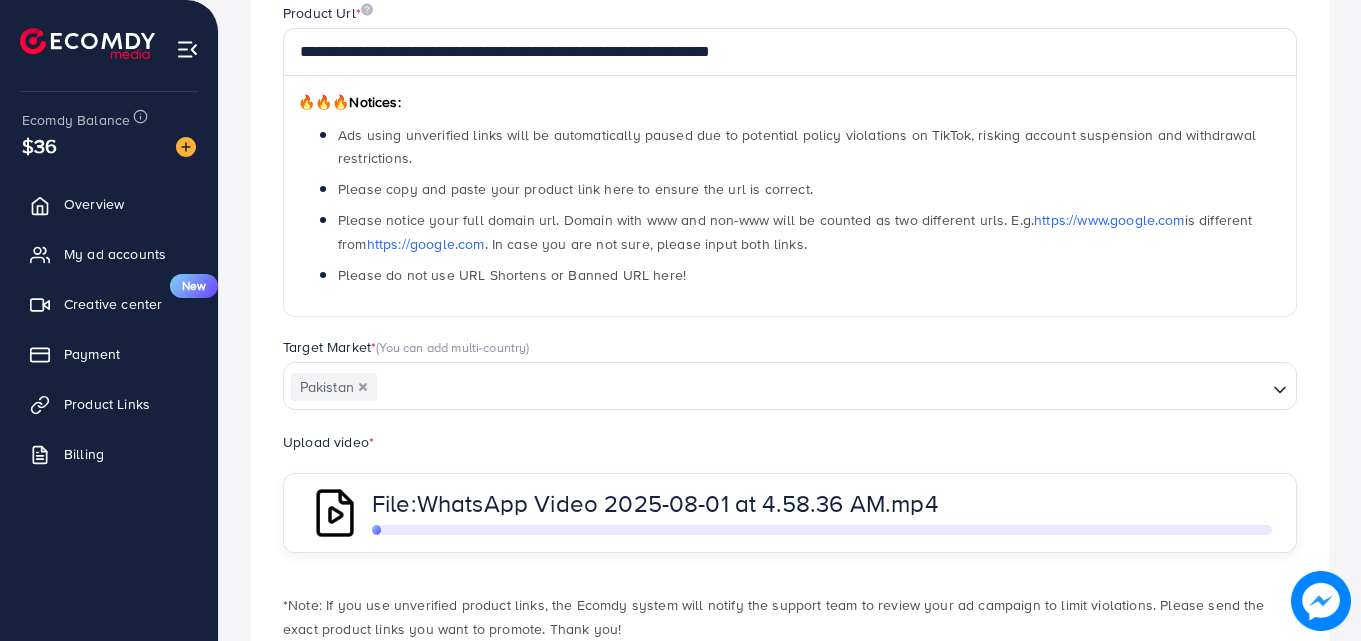 scroll, scrollTop: 388, scrollLeft: 0, axis: vertical 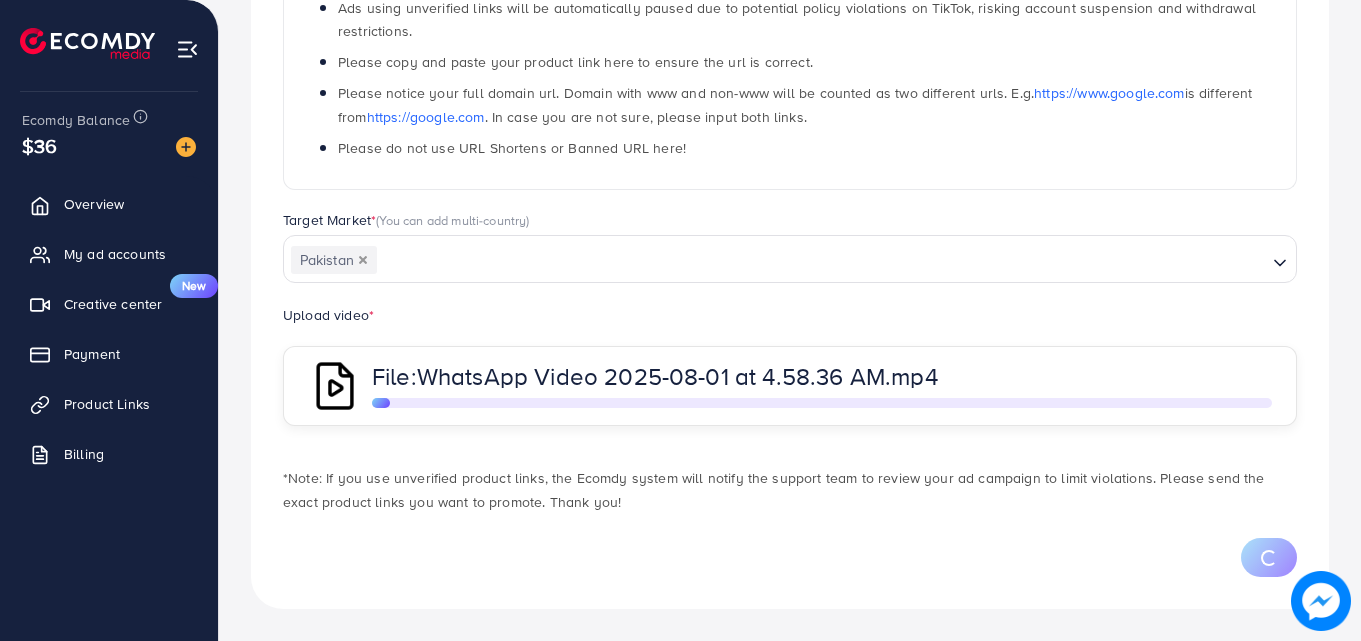drag, startPoint x: 372, startPoint y: 400, endPoint x: 730, endPoint y: 417, distance: 358.4034 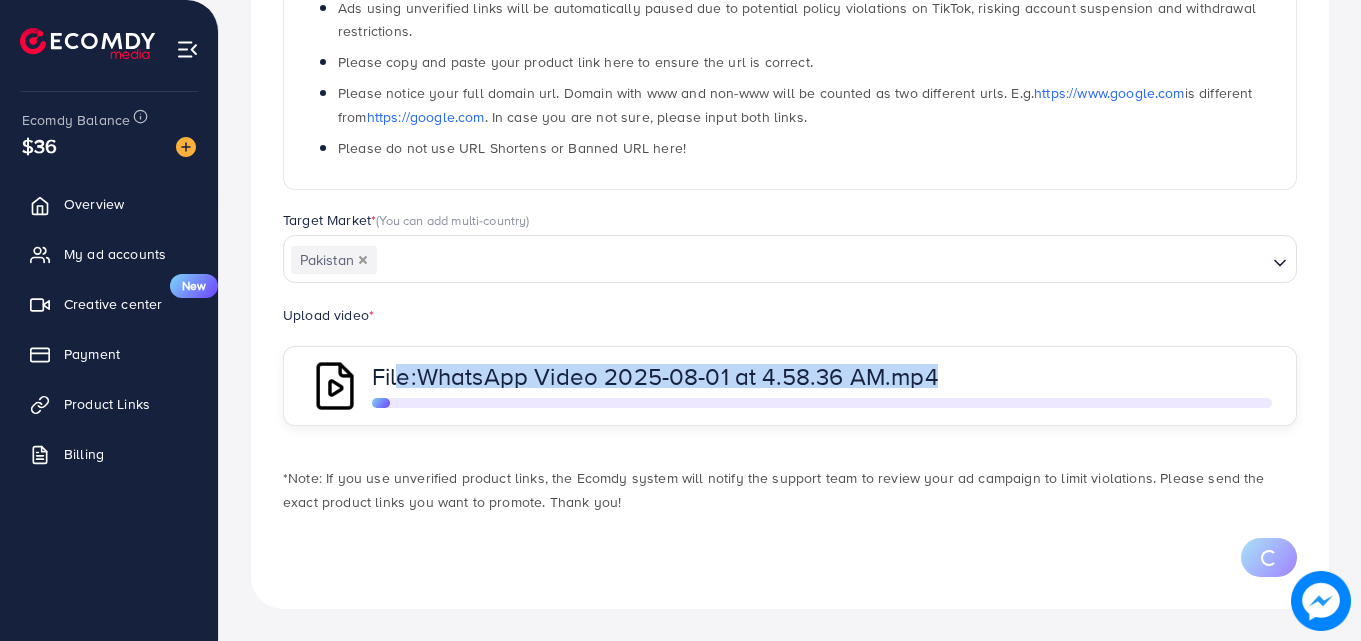 drag, startPoint x: 1273, startPoint y: 399, endPoint x: 390, endPoint y: 358, distance: 883.95135 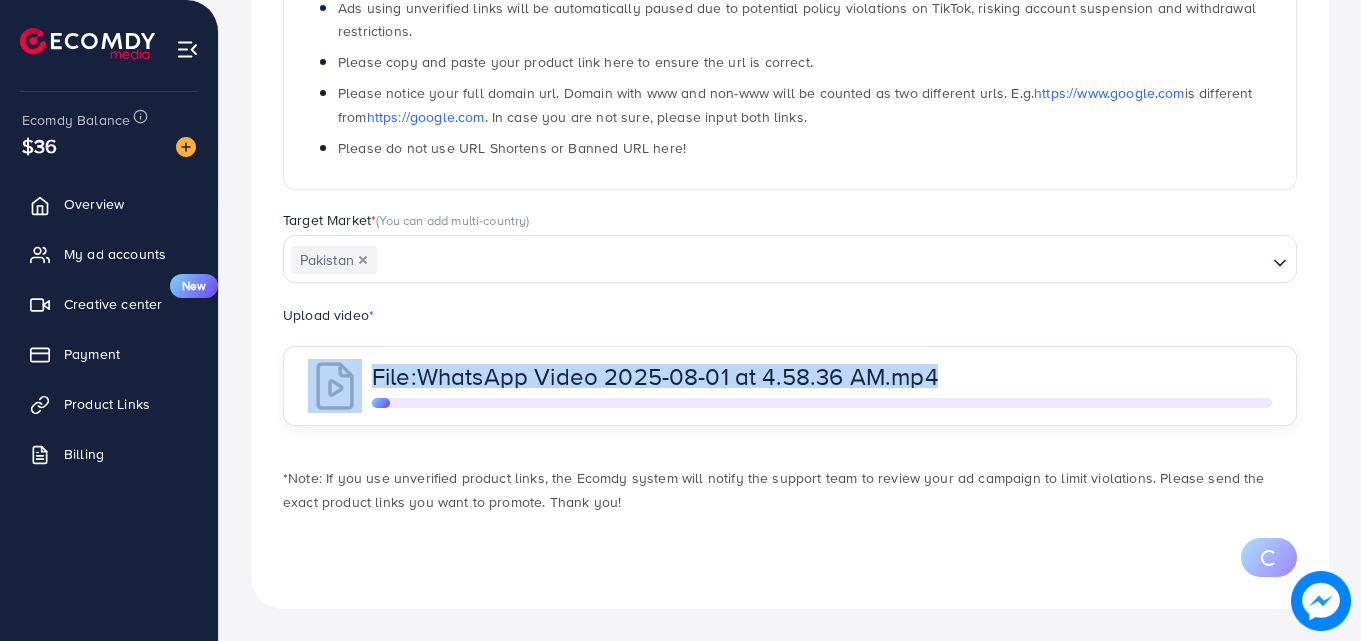 drag, startPoint x: 303, startPoint y: 364, endPoint x: 930, endPoint y: 394, distance: 627.7173 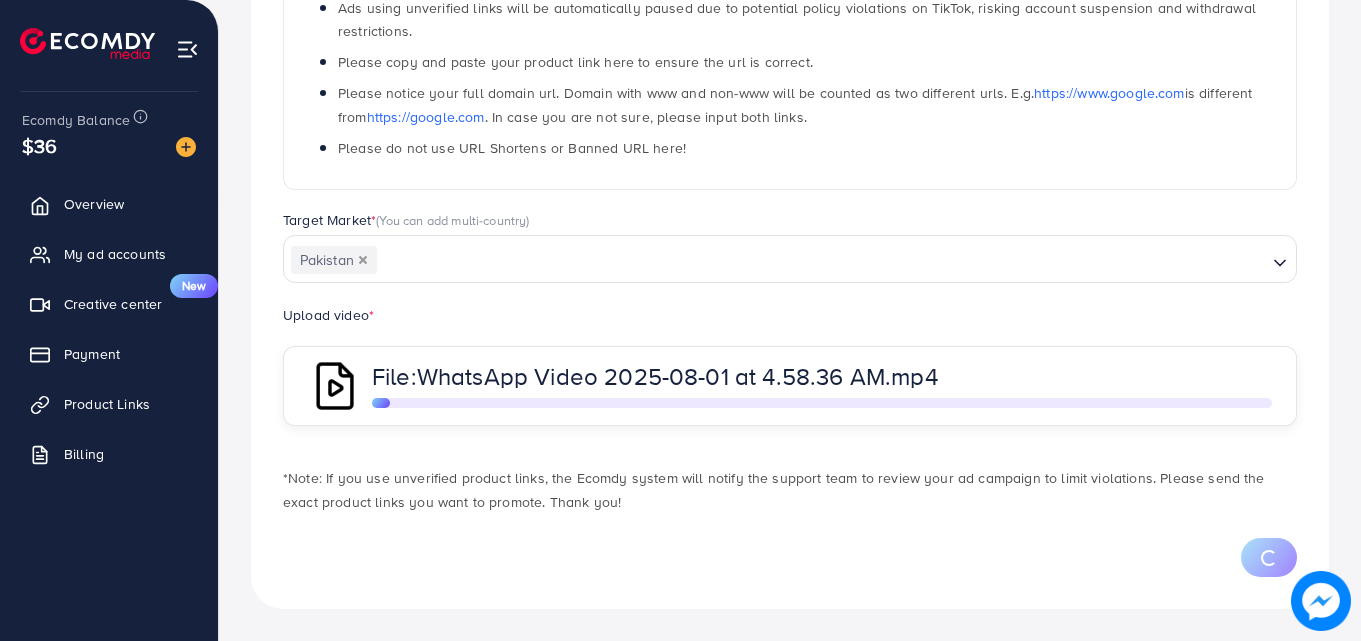 click at bounding box center [790, 557] 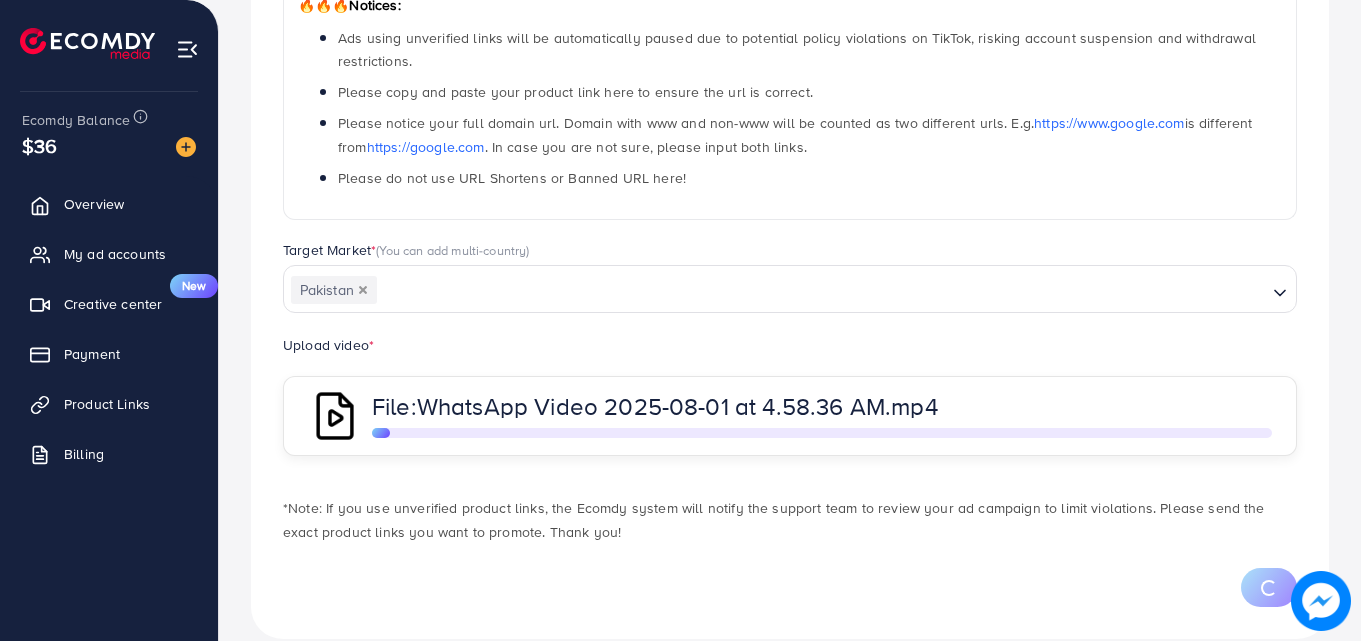 scroll, scrollTop: 388, scrollLeft: 0, axis: vertical 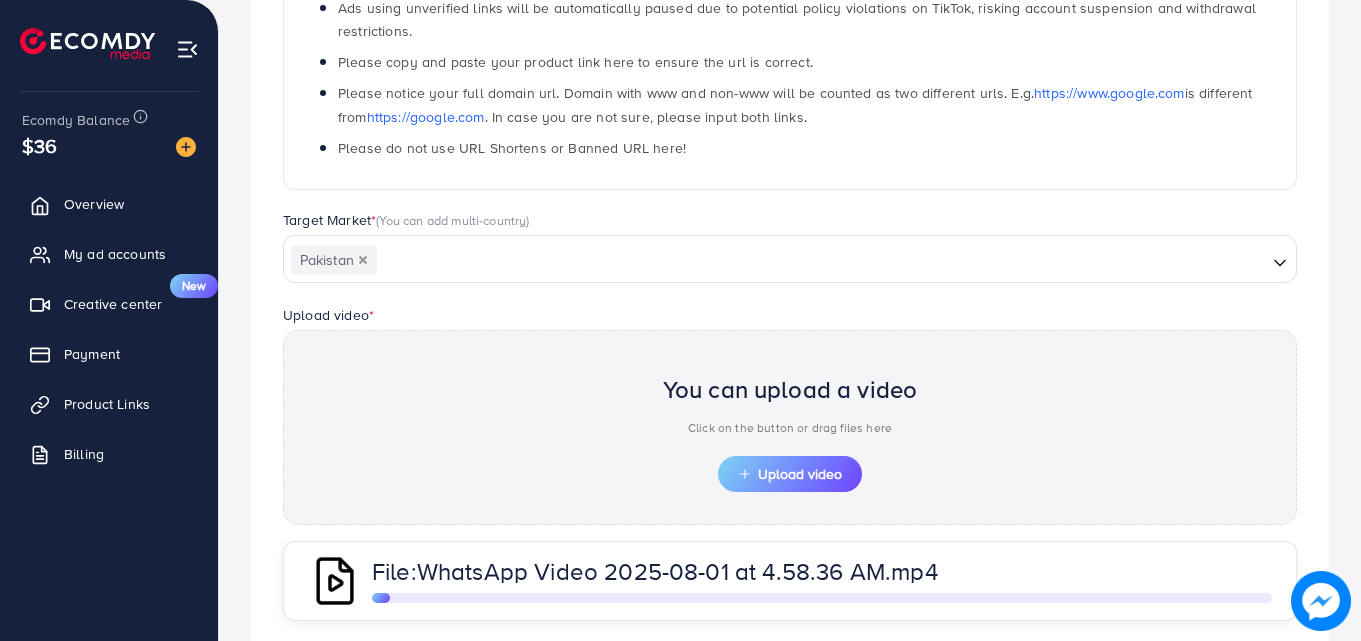click on "Target Market  *  (You can add multi-country)
Pakistan
Loading..." at bounding box center [790, 256] 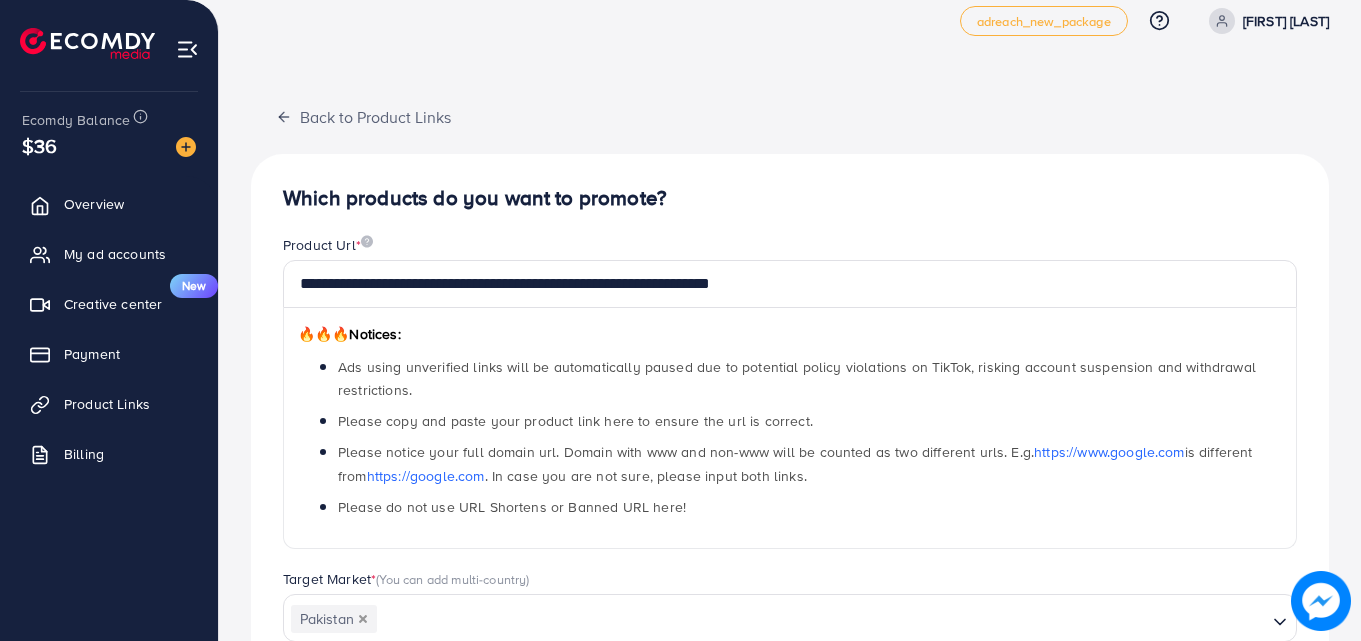 scroll, scrollTop: 0, scrollLeft: 0, axis: both 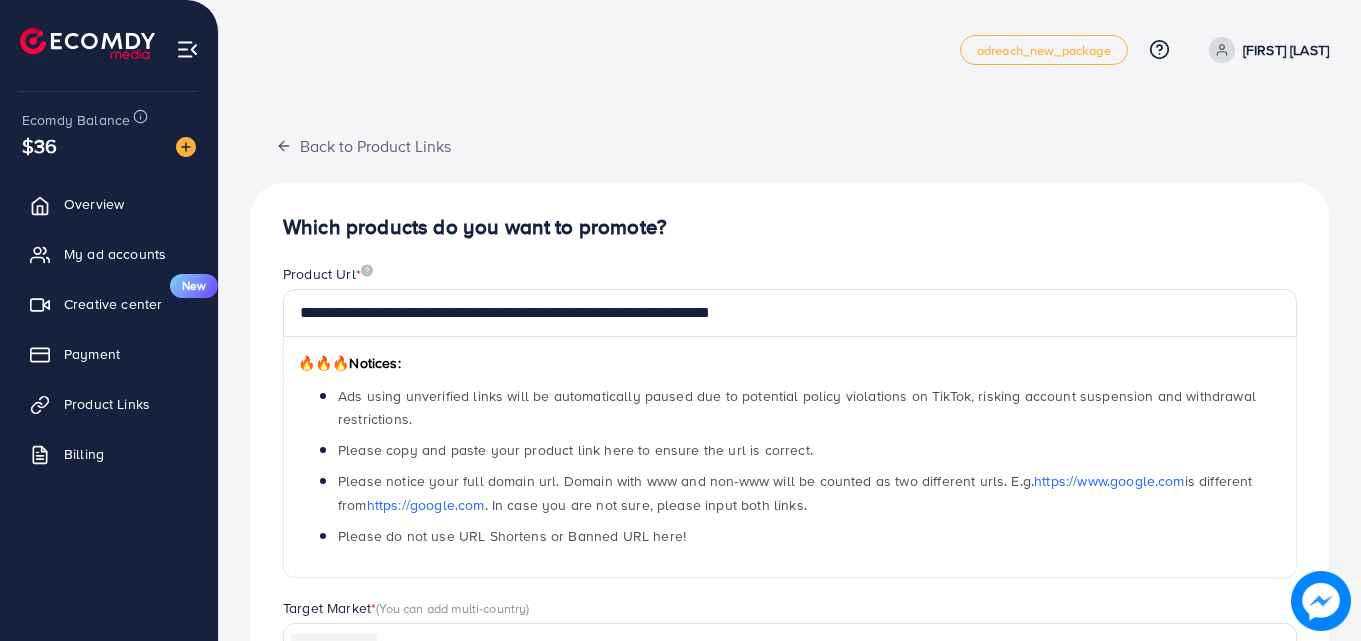 click on "**********" at bounding box center (790, 610) 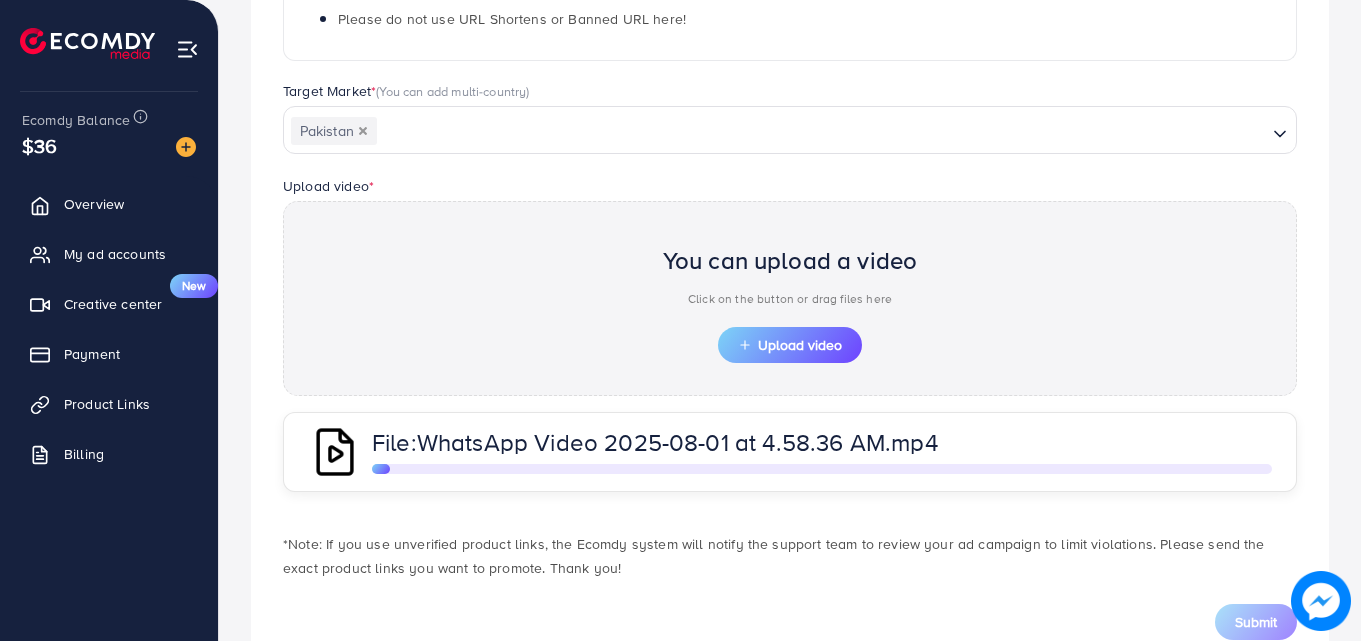 scroll, scrollTop: 580, scrollLeft: 0, axis: vertical 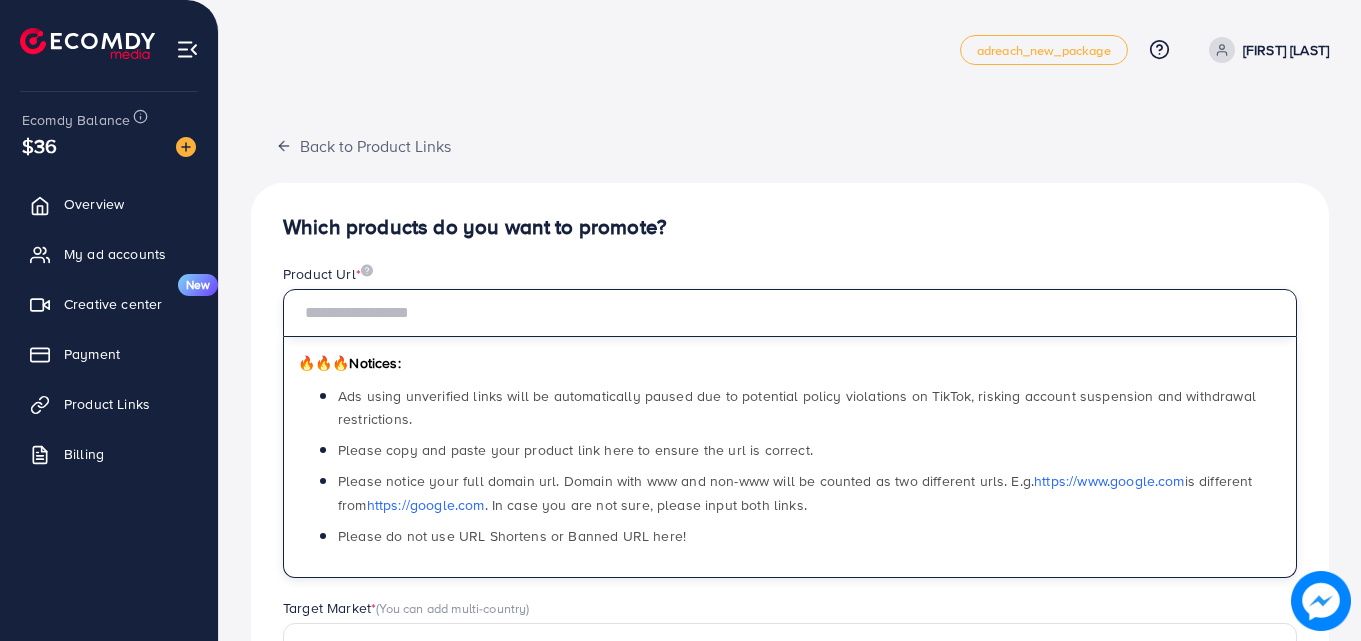 click at bounding box center [790, 313] 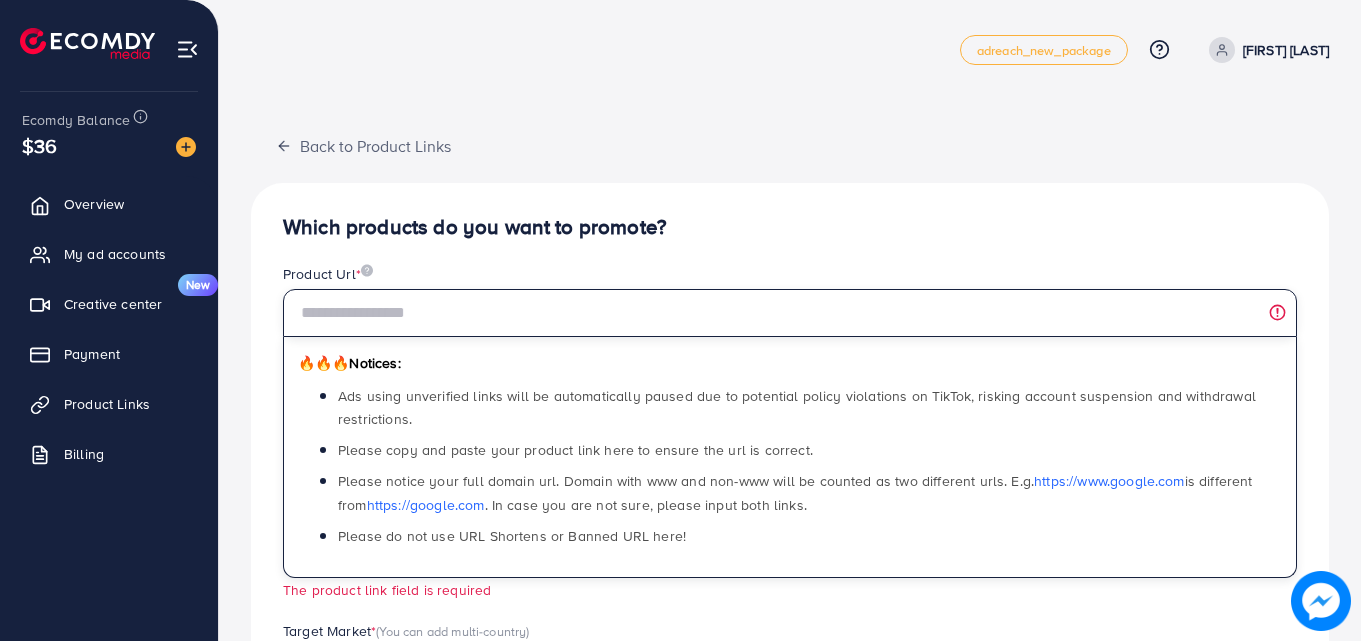 paste on "**********" 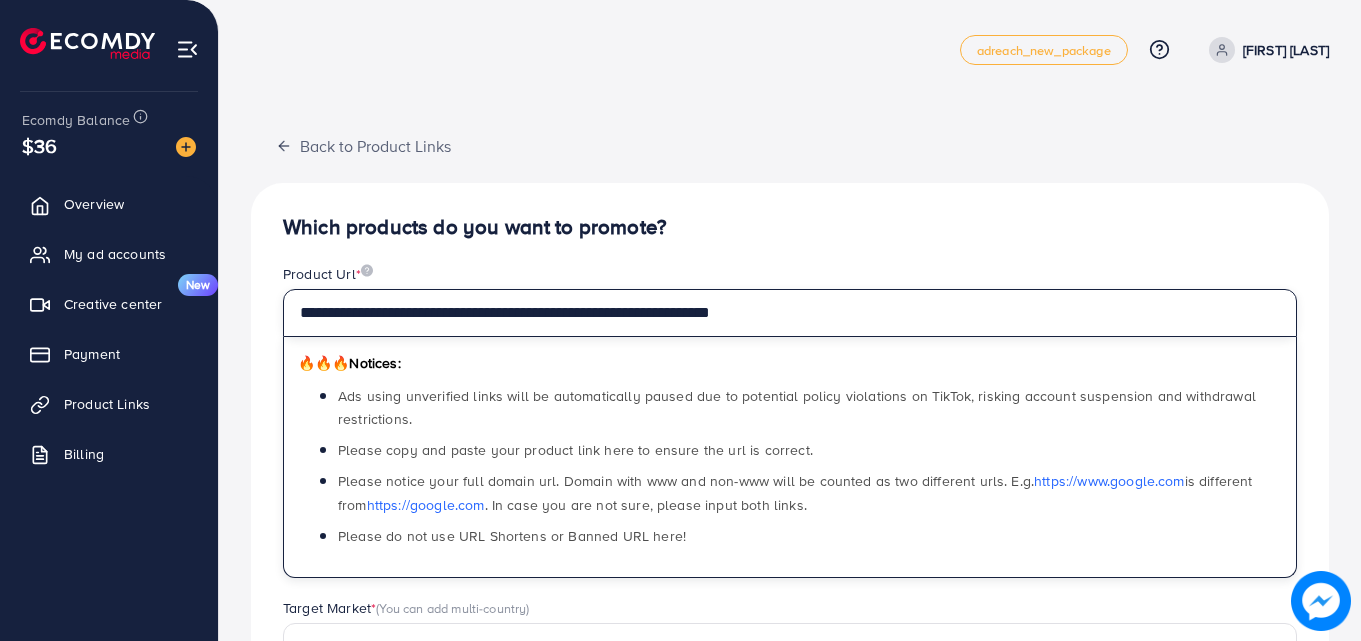 type on "**********" 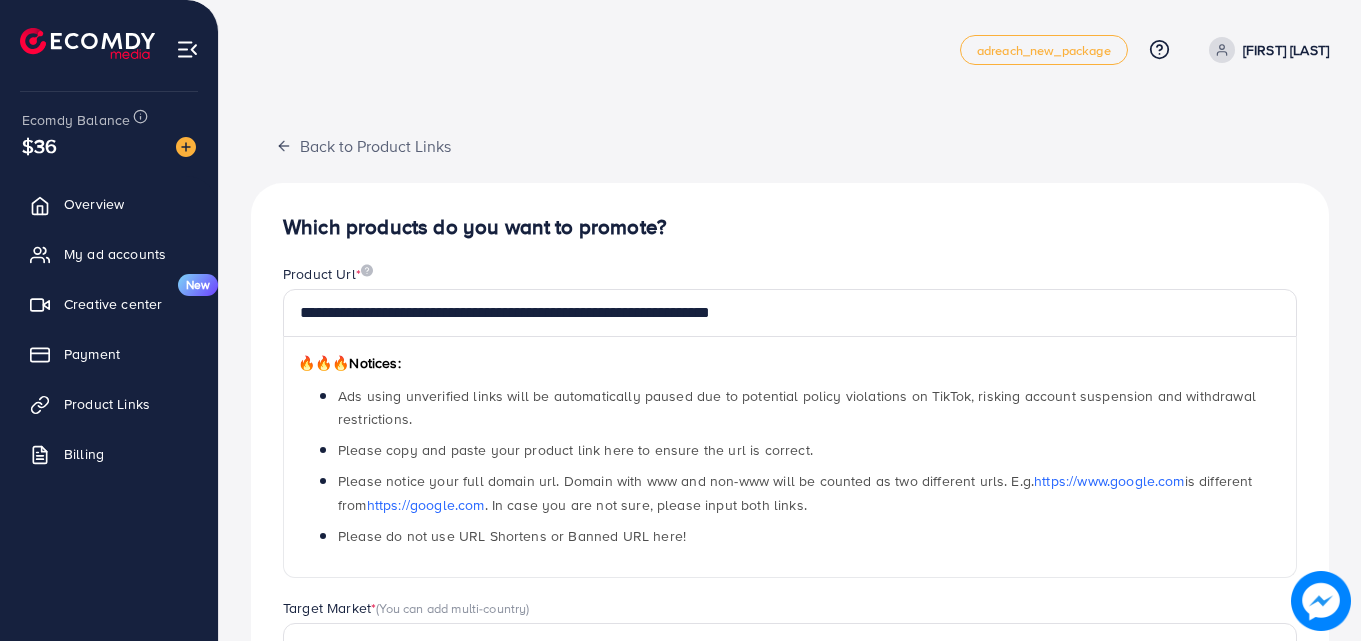 click on "**********" at bounding box center (790, 608) 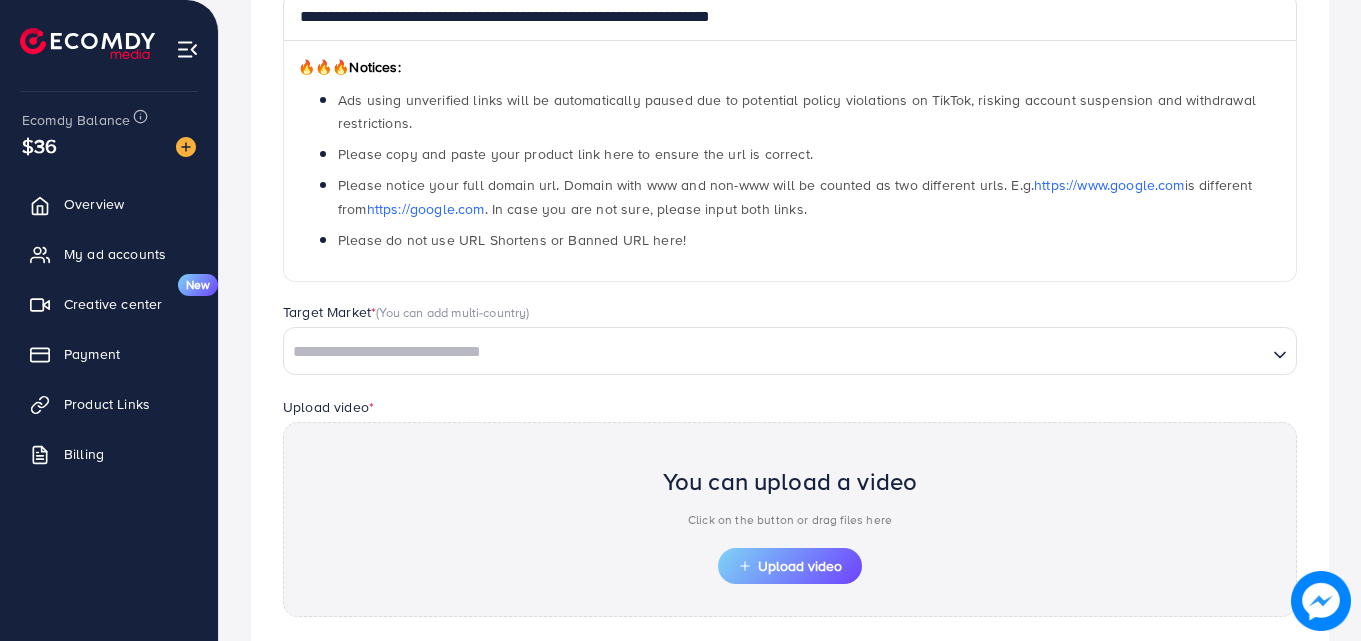 scroll, scrollTop: 357, scrollLeft: 0, axis: vertical 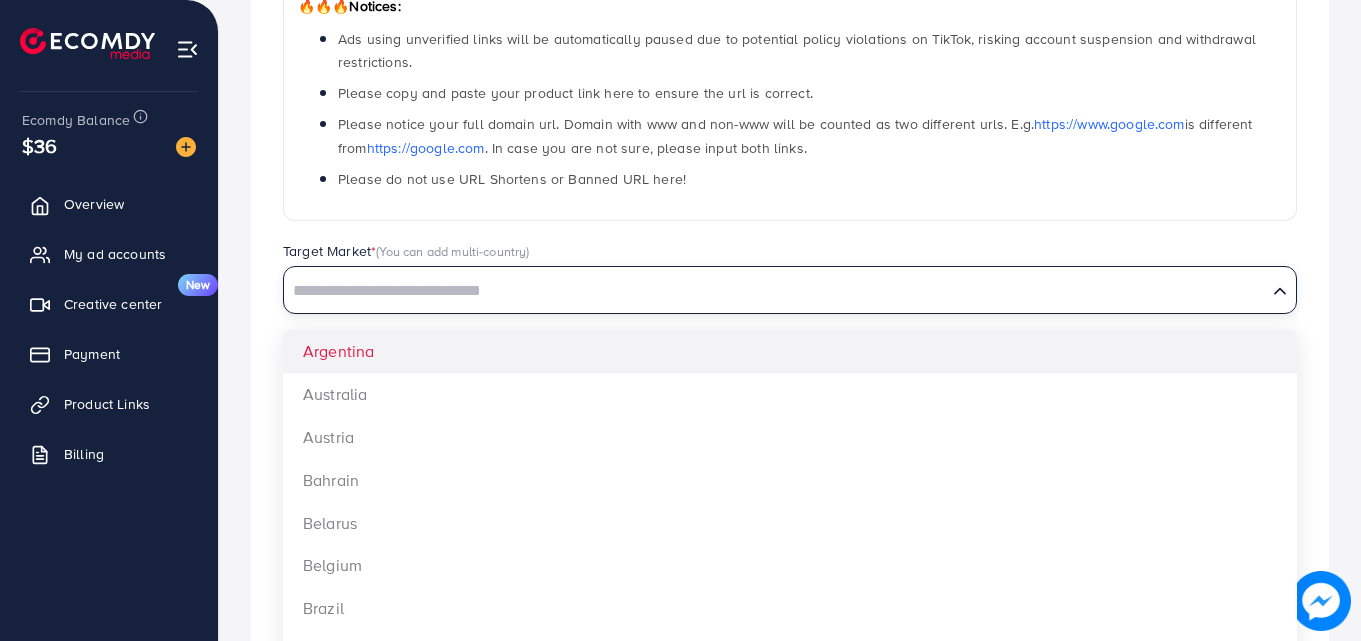 click at bounding box center [775, 291] 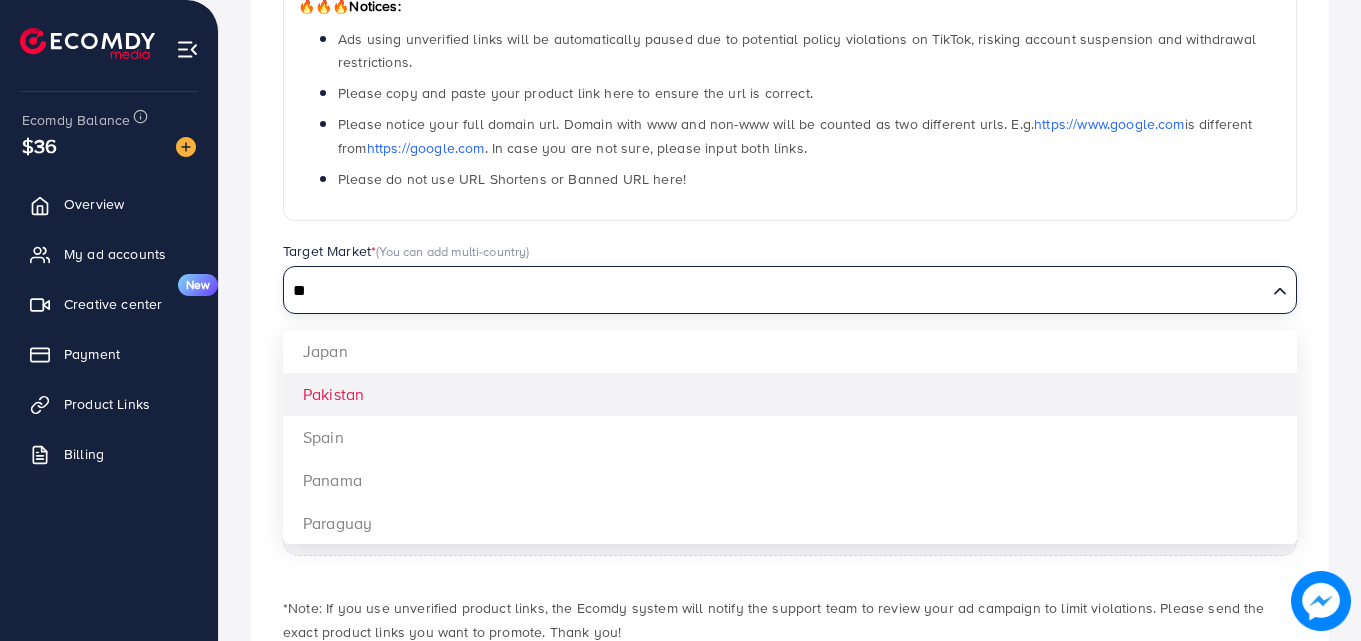 type on "**" 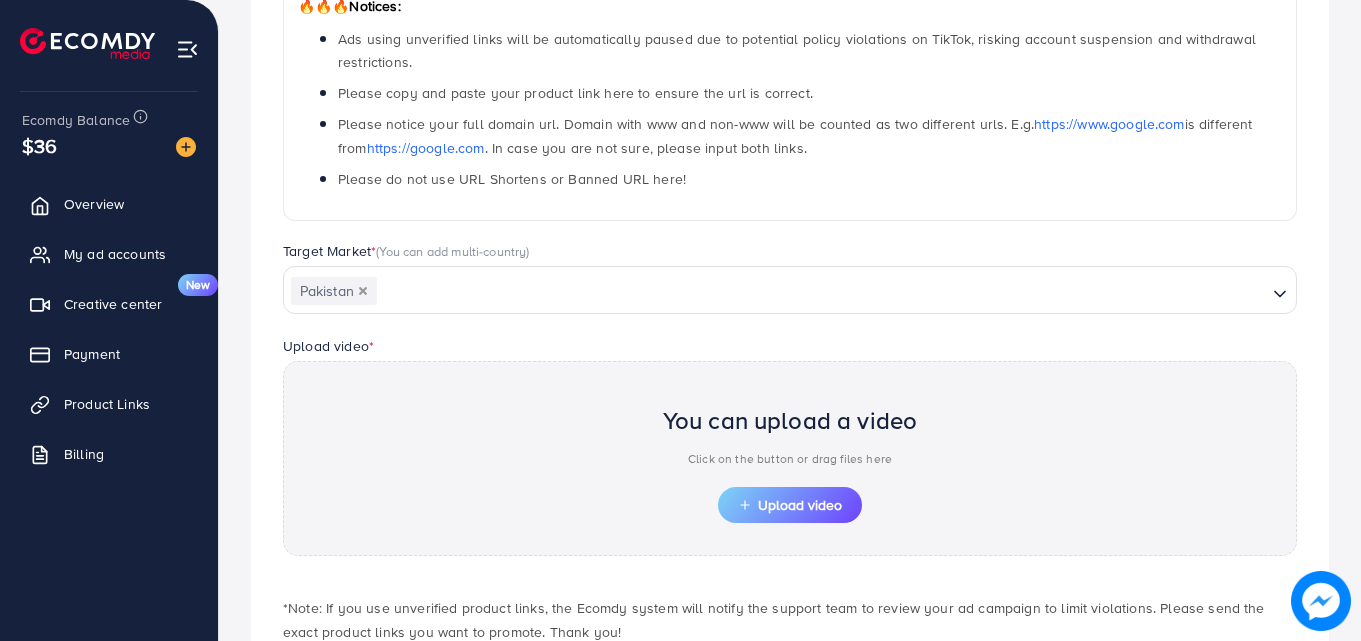 click on "**********" at bounding box center (790, 281) 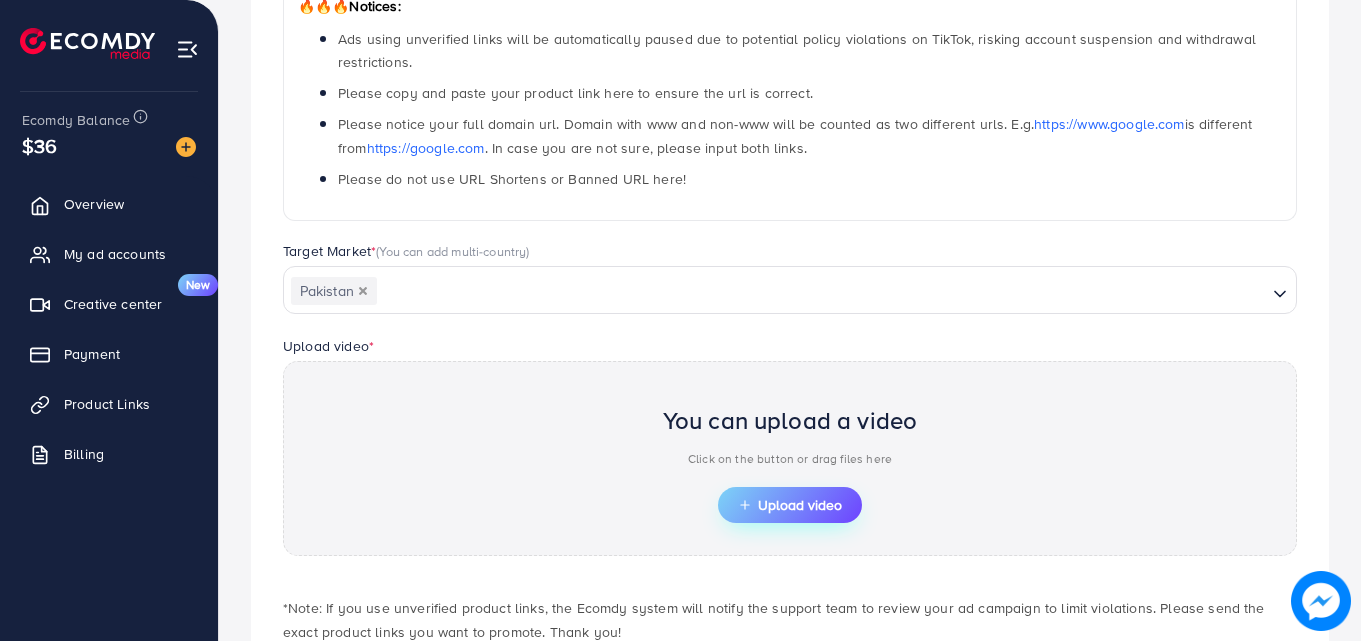 click on "Upload video" at bounding box center [790, 505] 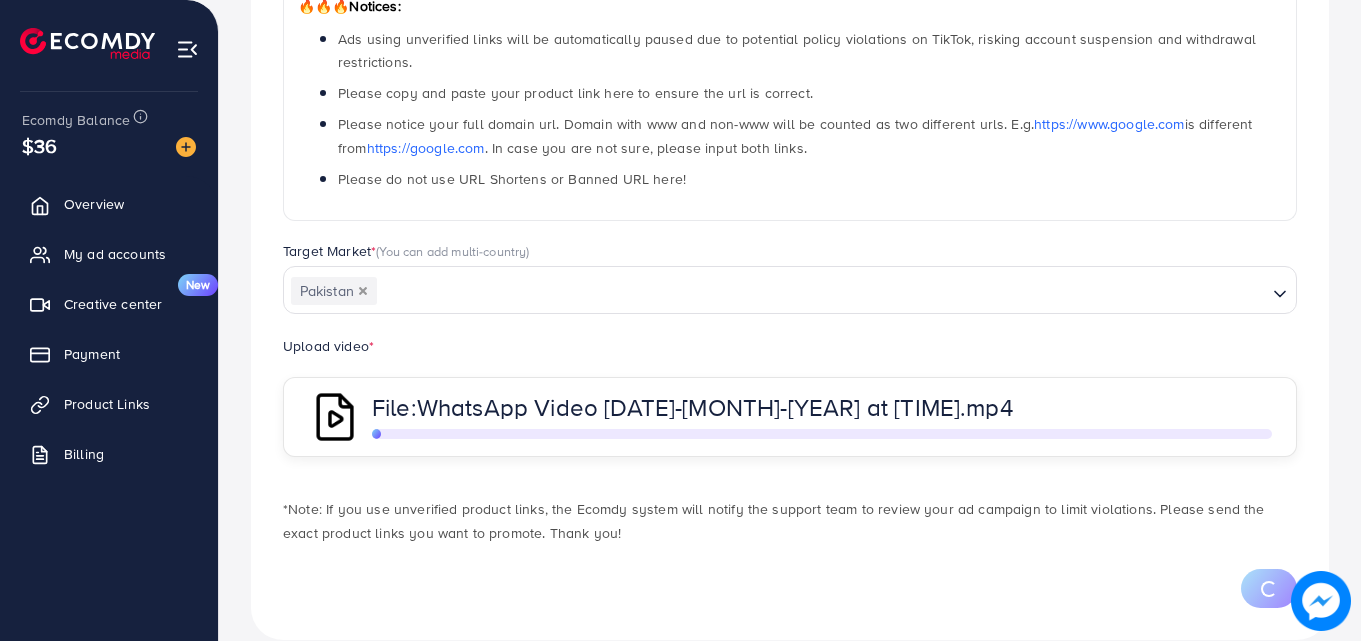 scroll, scrollTop: 388, scrollLeft: 0, axis: vertical 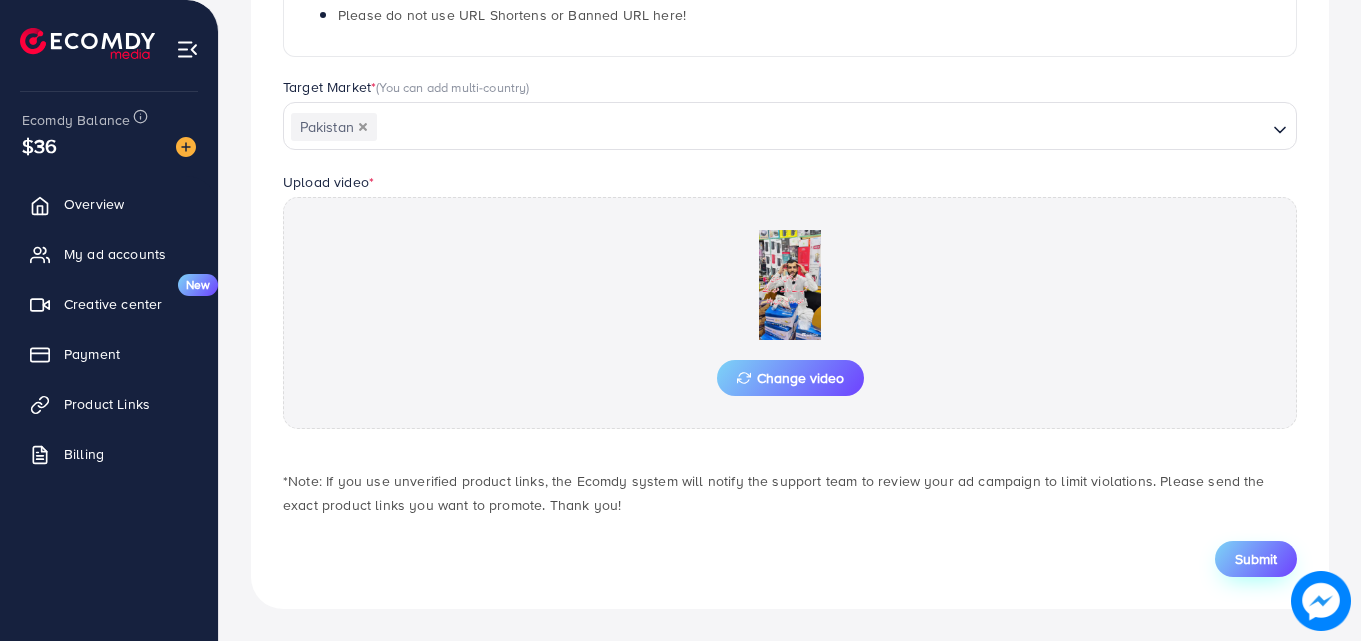 click on "Submit" at bounding box center (1256, 559) 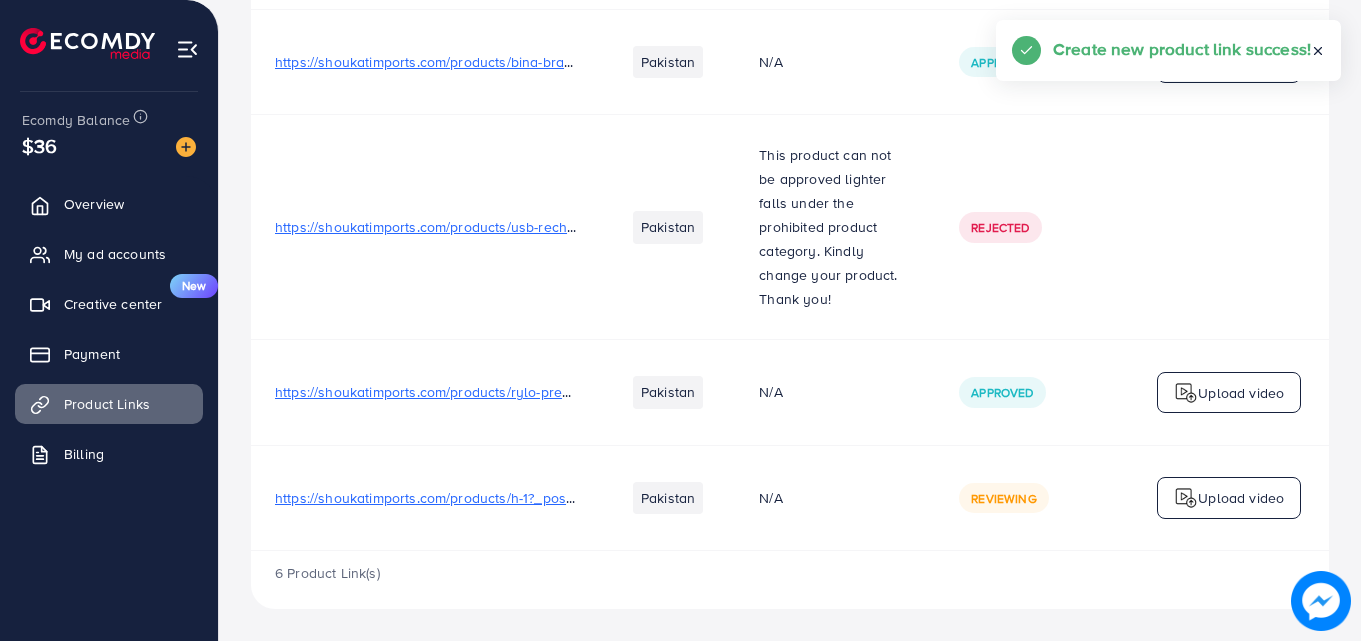 scroll, scrollTop: 0, scrollLeft: 0, axis: both 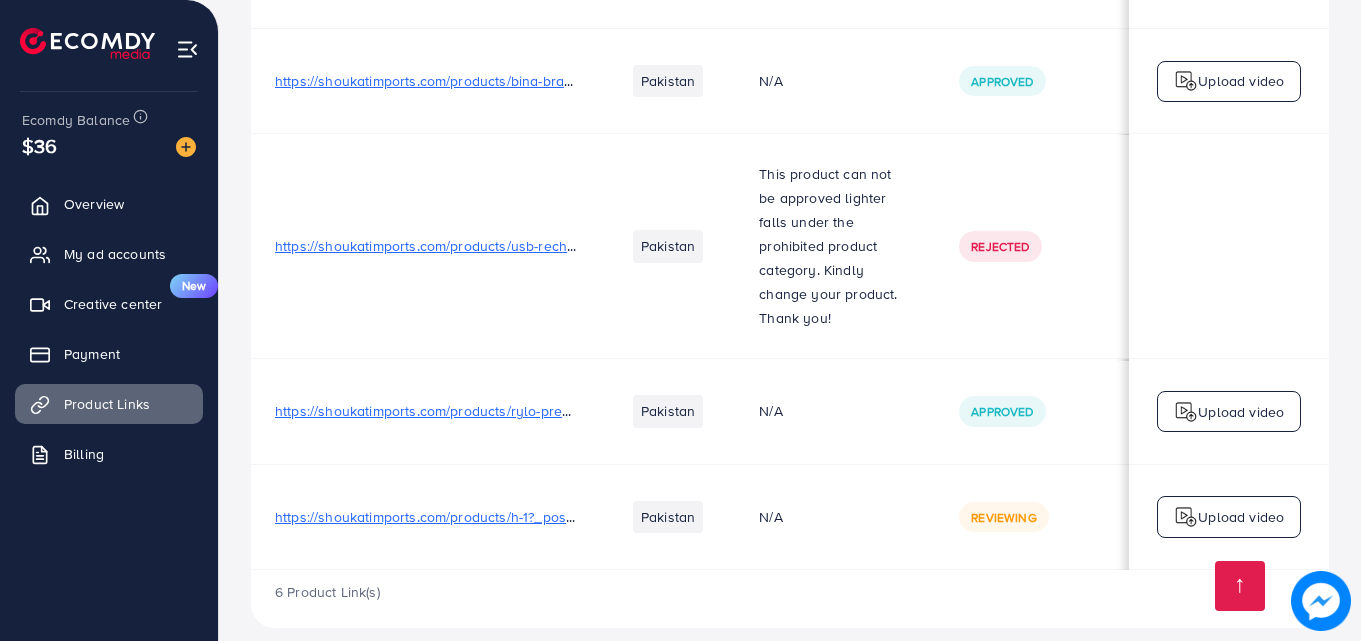 click on "https://shoukatimports.com/products/rylo-premium-wallet?variant=50677415444801" at bounding box center [539, 411] 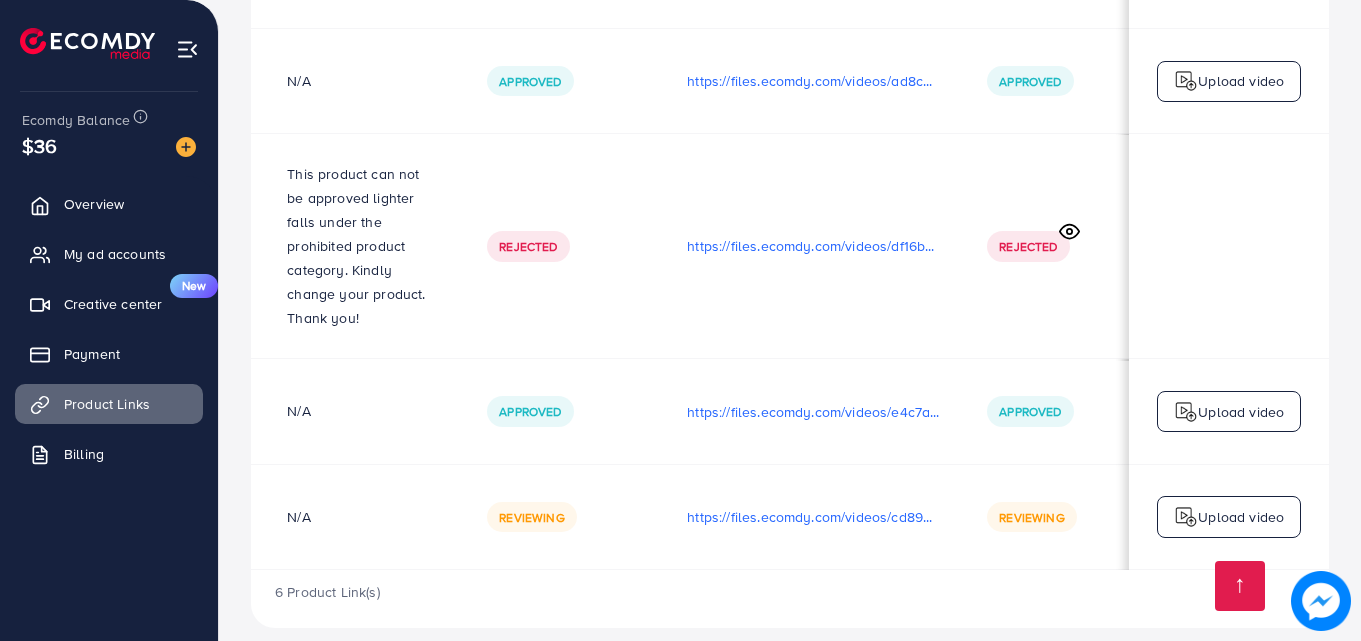 scroll, scrollTop: 0, scrollLeft: 506, axis: horizontal 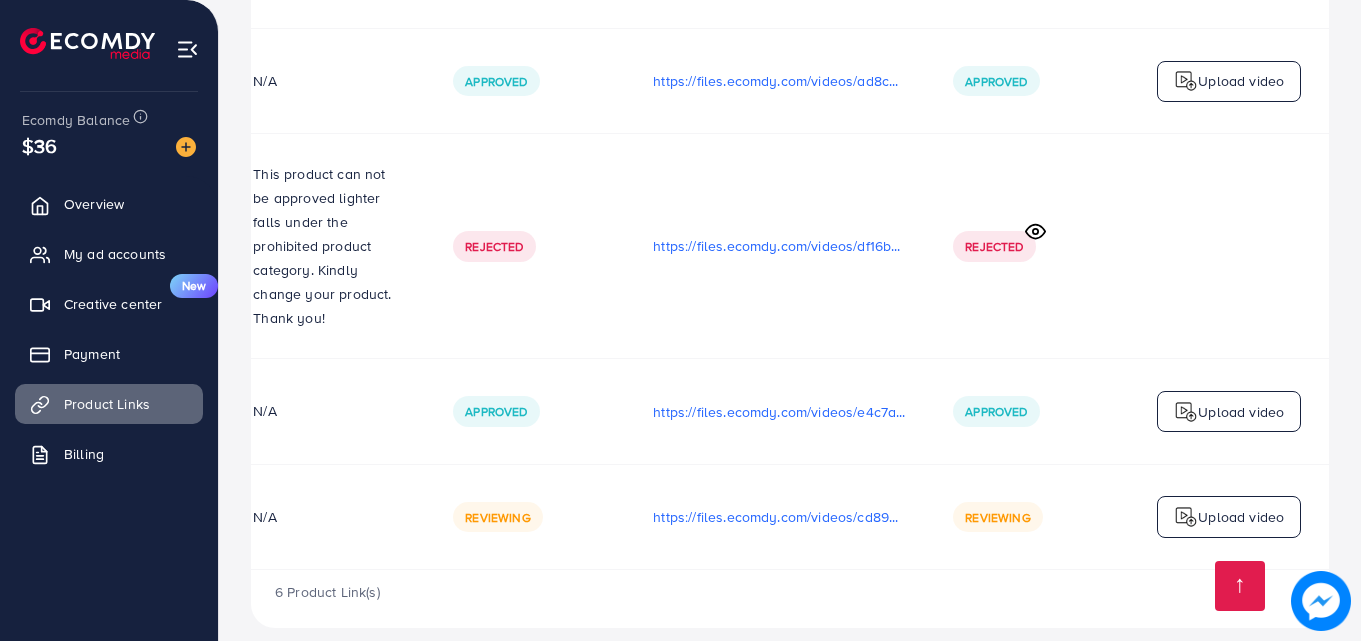 click on "Approved" at bounding box center (996, 411) 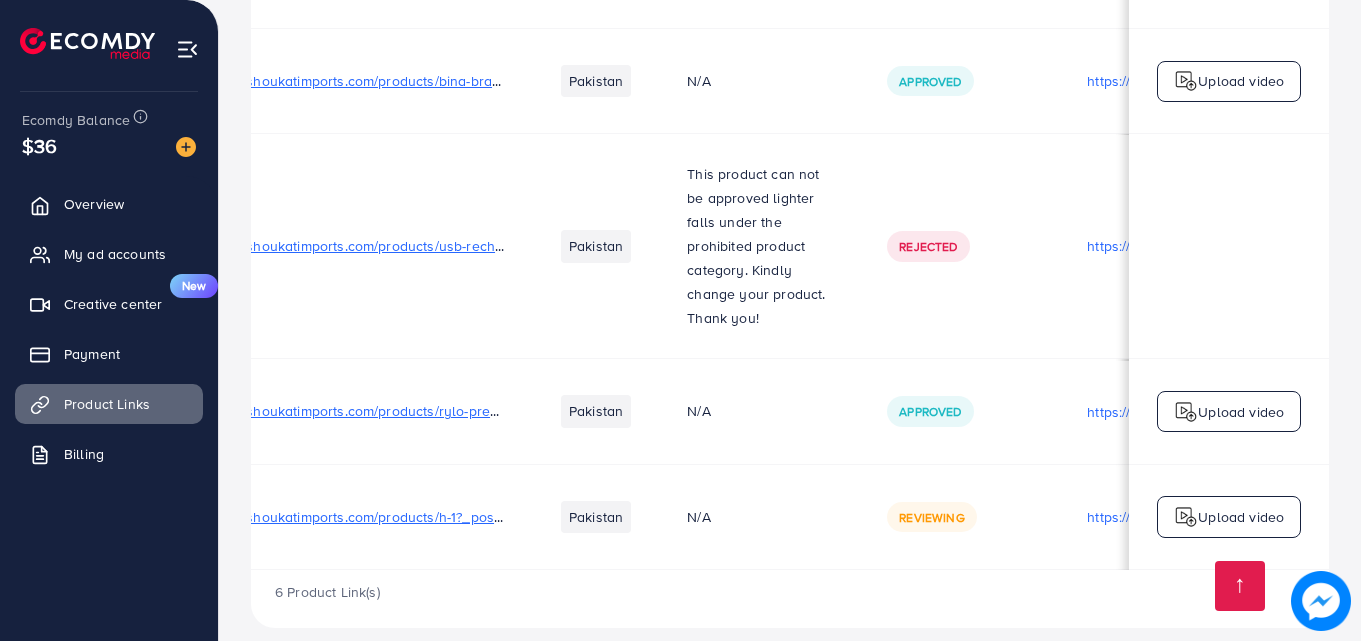 scroll, scrollTop: 0, scrollLeft: 0, axis: both 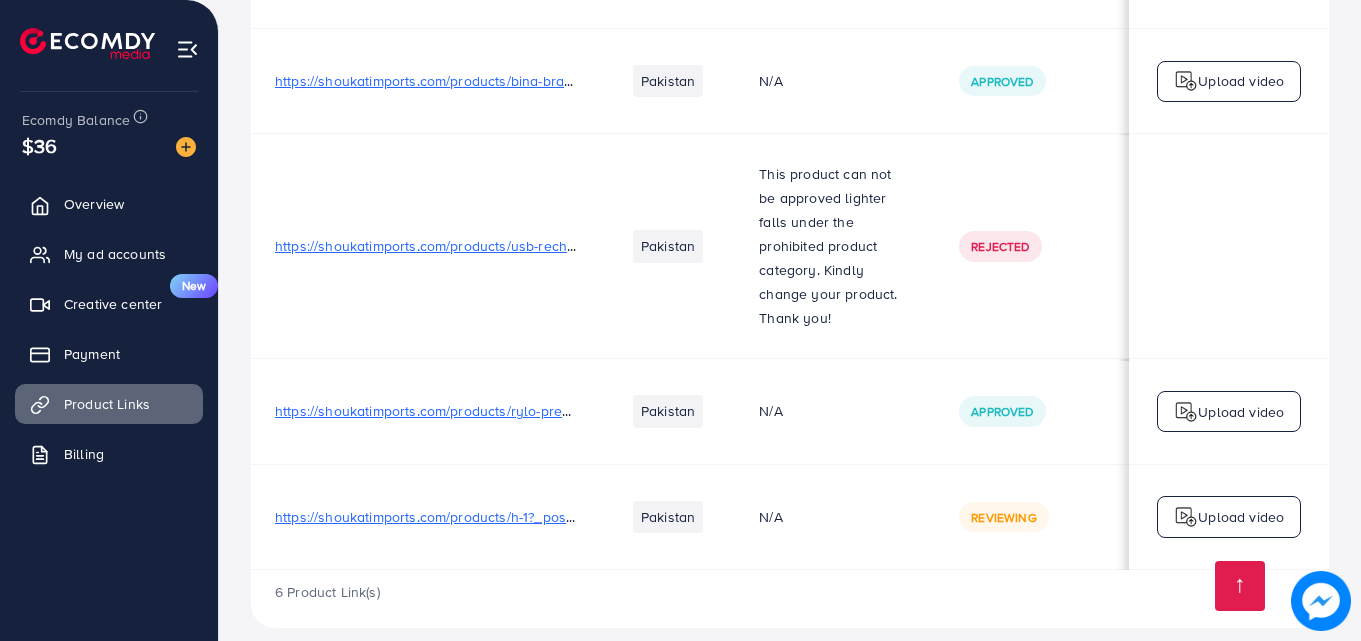 click on "https://shoukatimports.com/products/rylo-premium-wallet?variant=50677415444801" at bounding box center (539, 411) 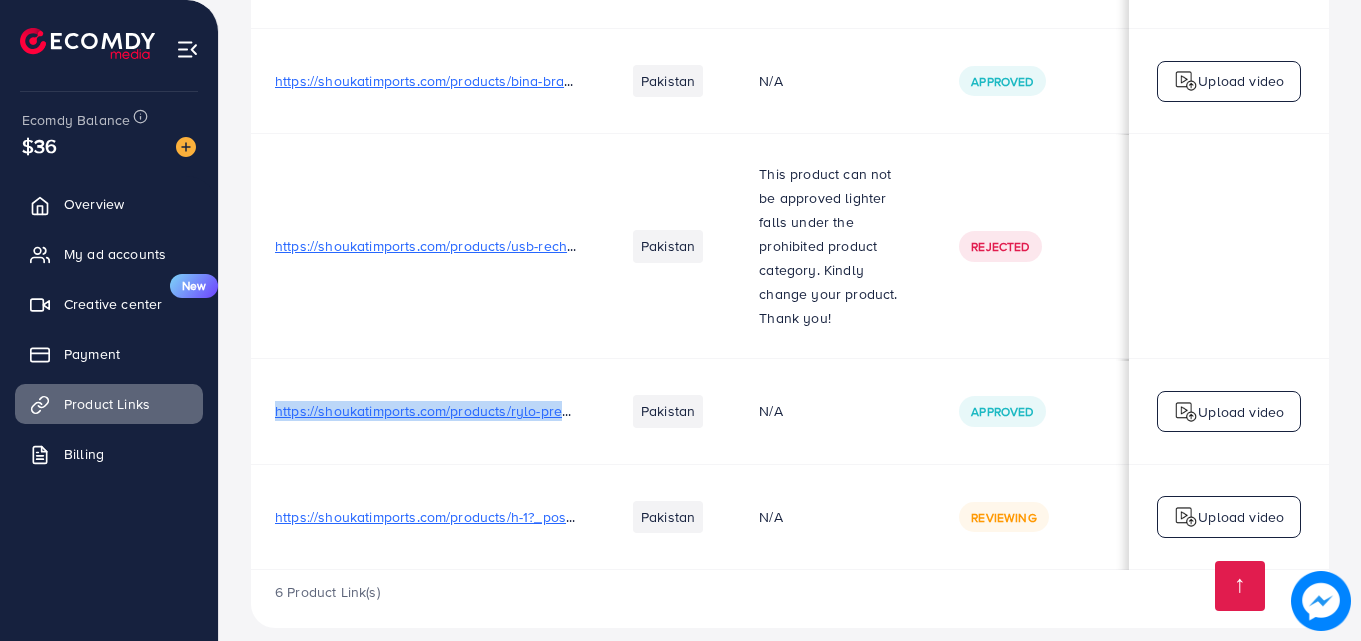 drag, startPoint x: 274, startPoint y: 385, endPoint x: 640, endPoint y: 393, distance: 366.08743 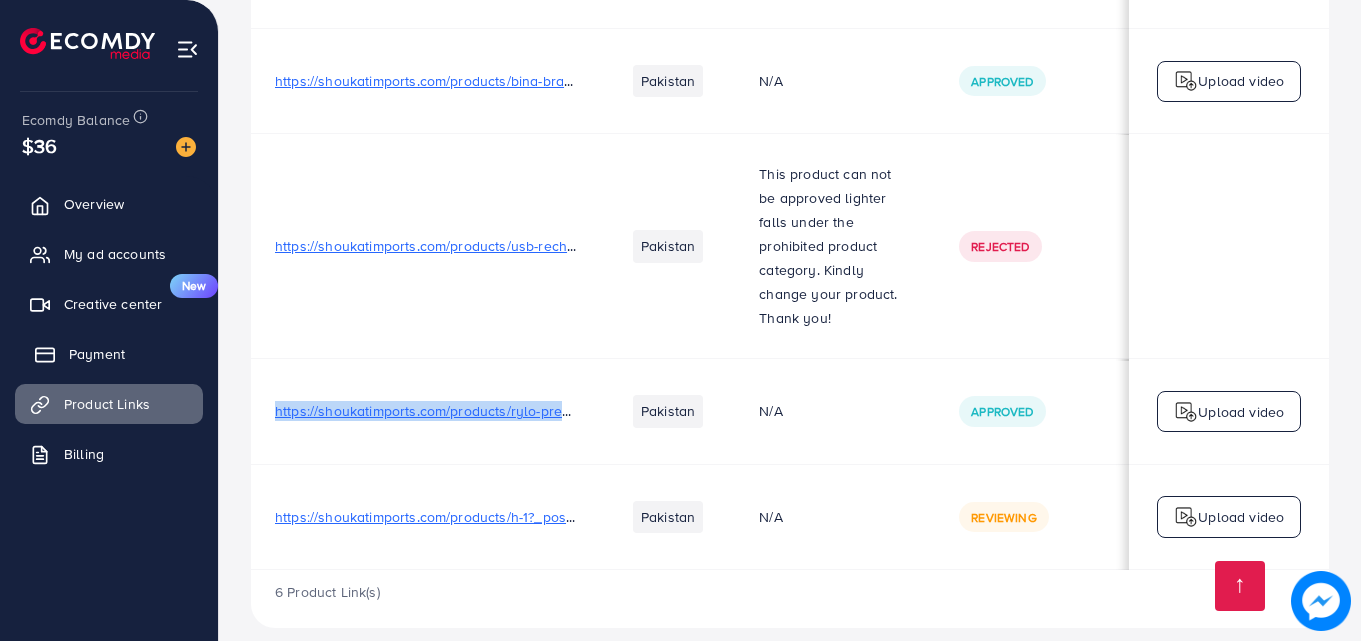click on "Payment" at bounding box center [97, 354] 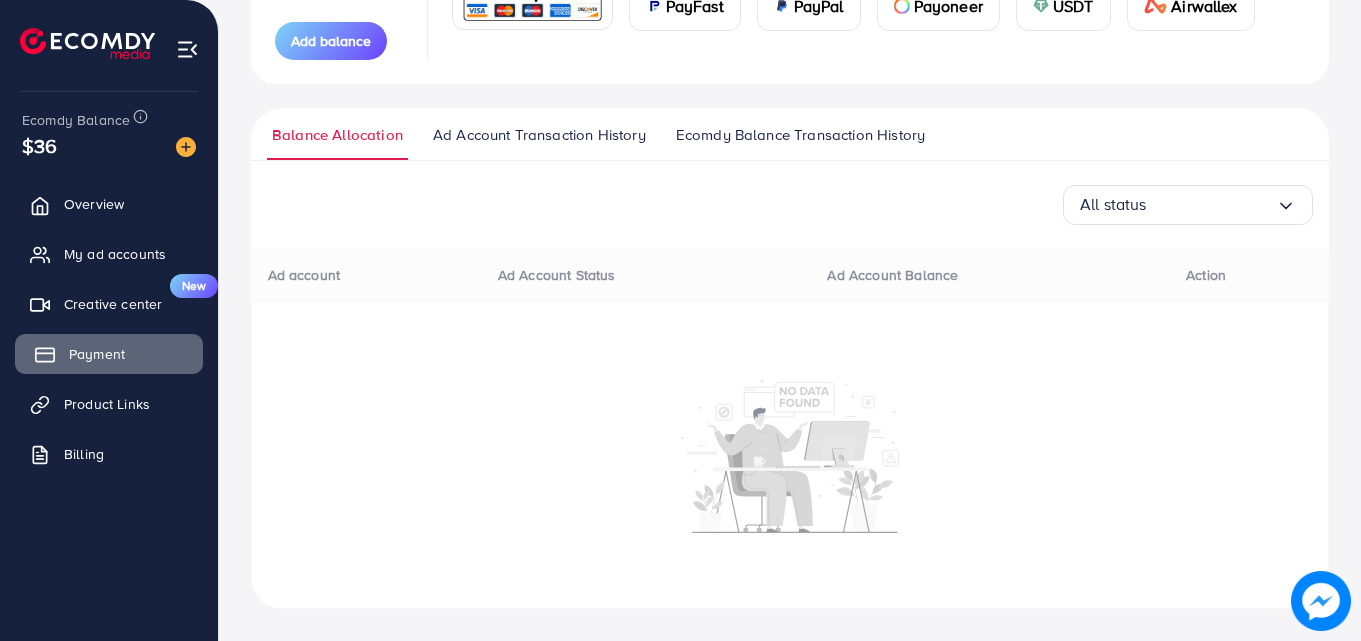 scroll, scrollTop: 0, scrollLeft: 0, axis: both 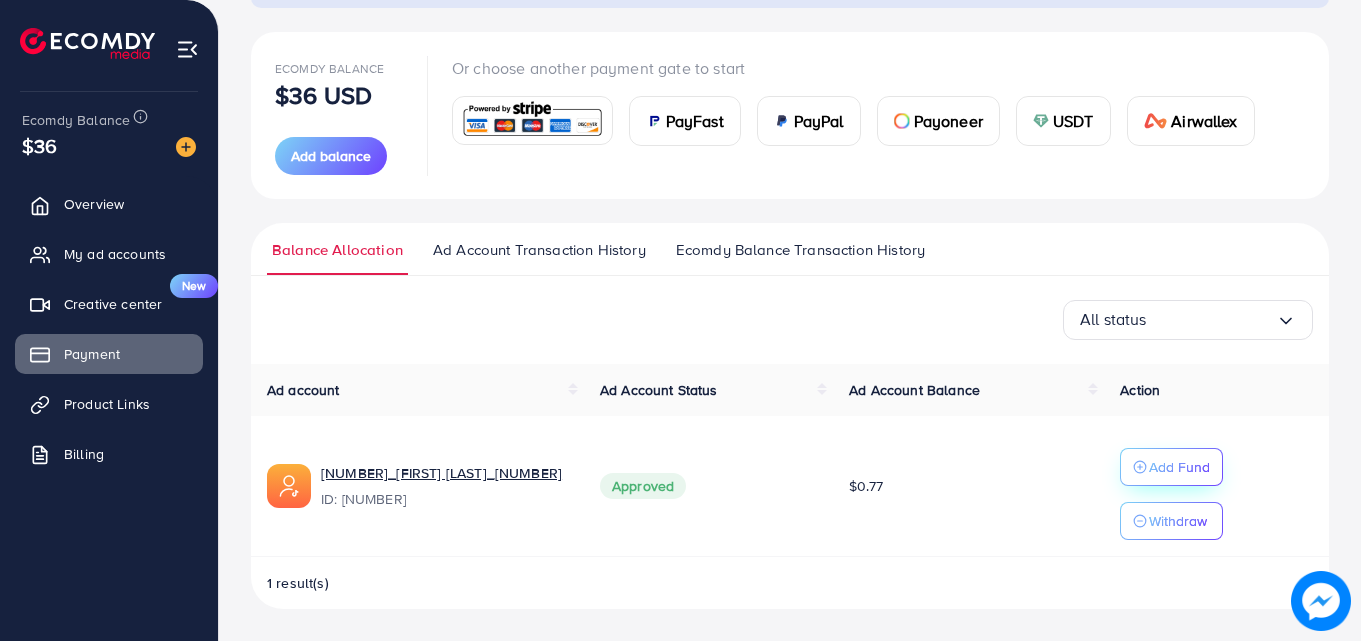 click on "Add Fund" at bounding box center [1179, 467] 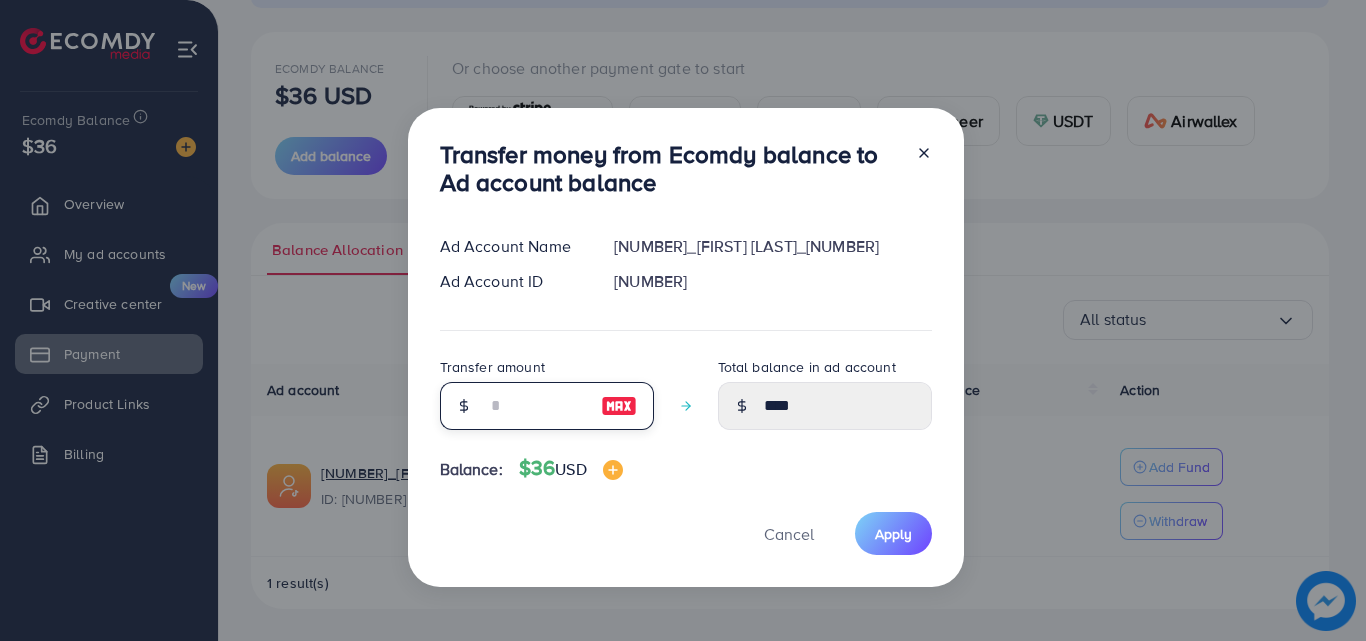 click at bounding box center (536, 406) 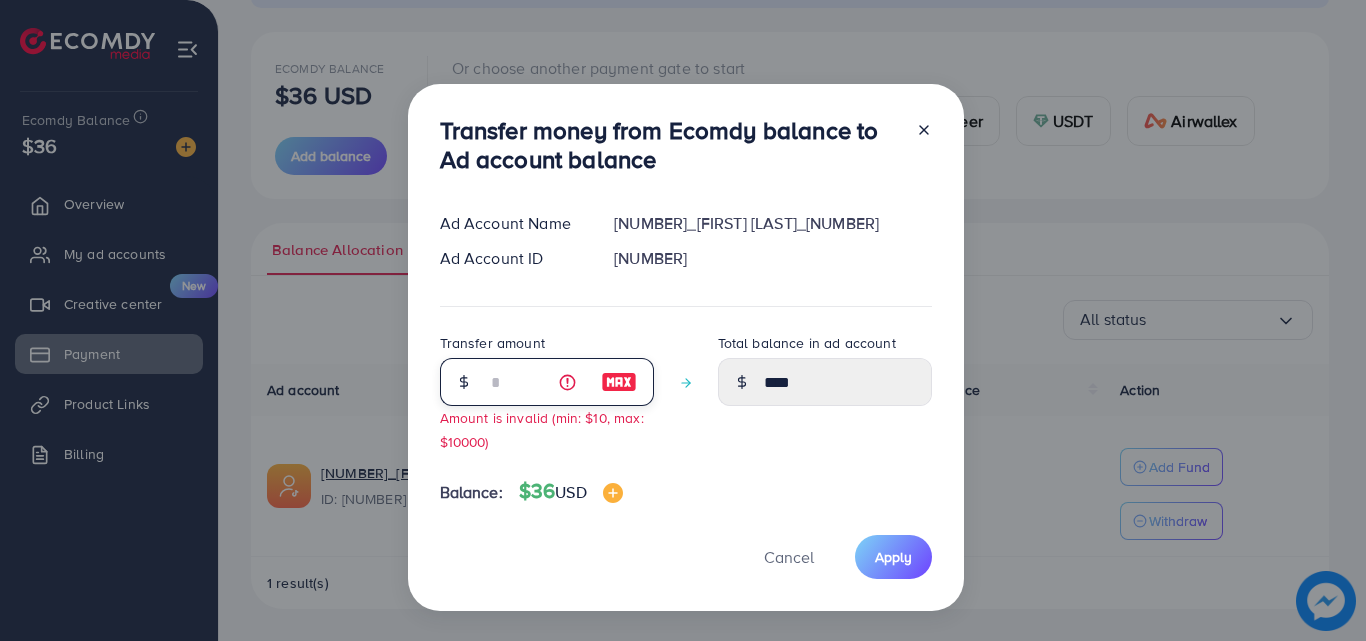 type on "****" 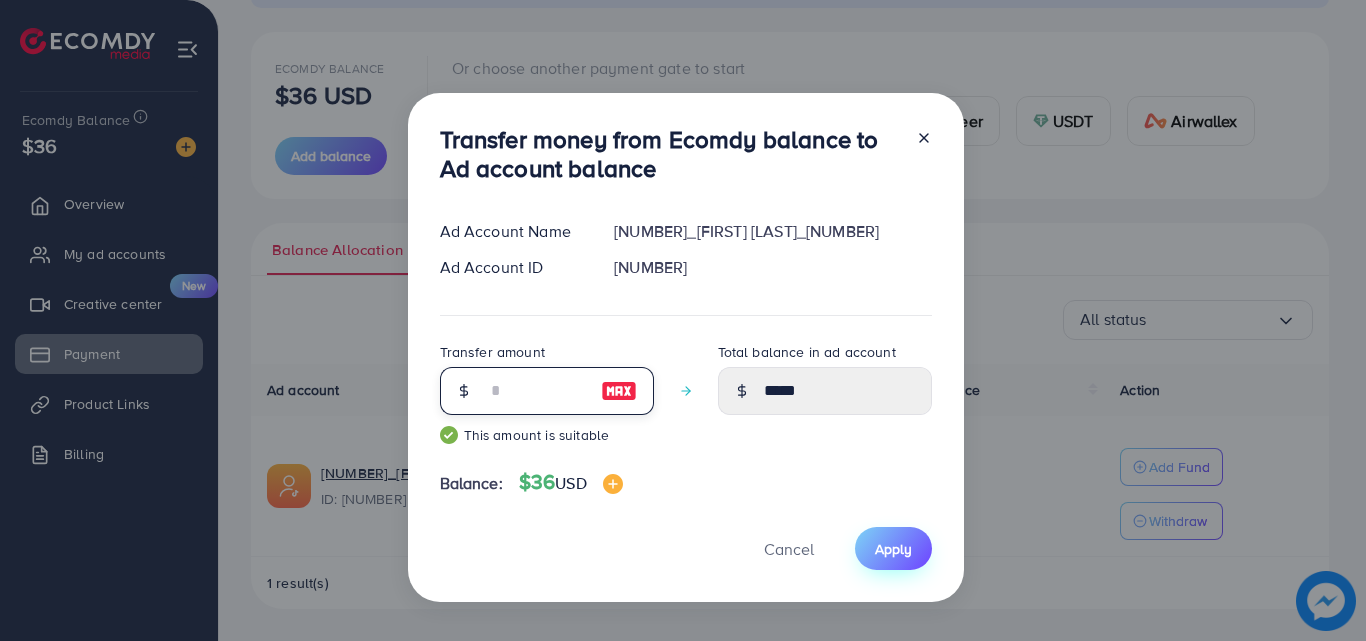 type on "**" 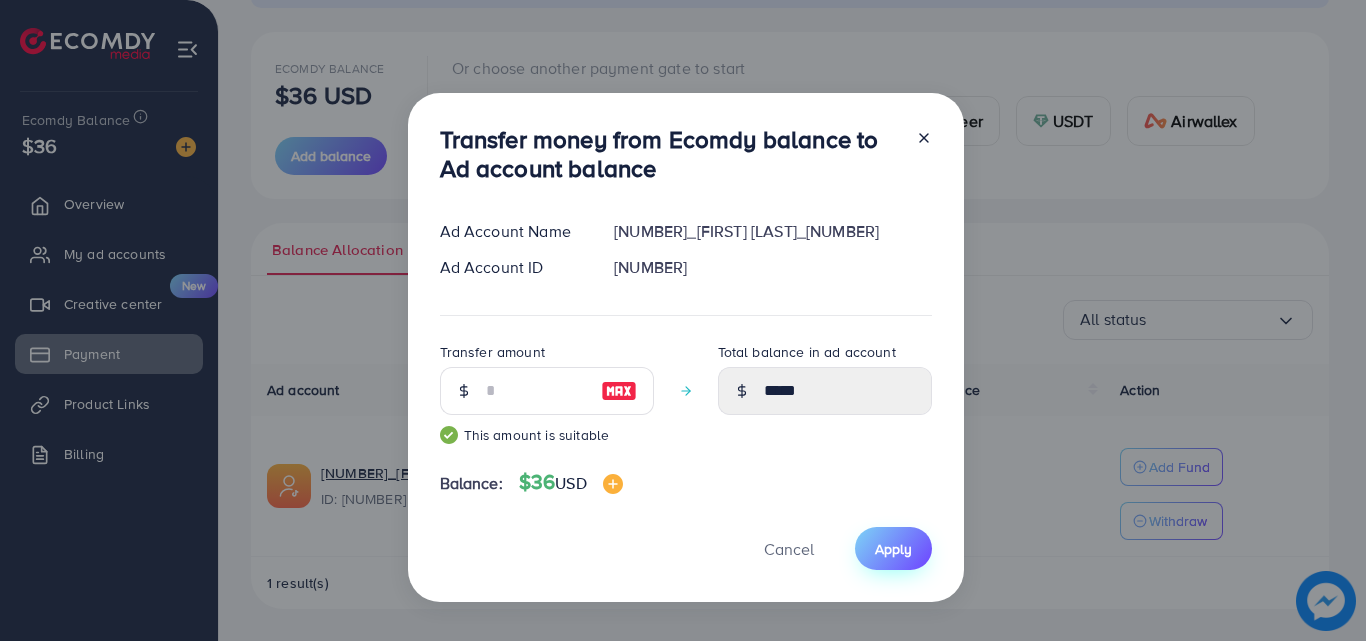 click on "Apply" at bounding box center (893, 549) 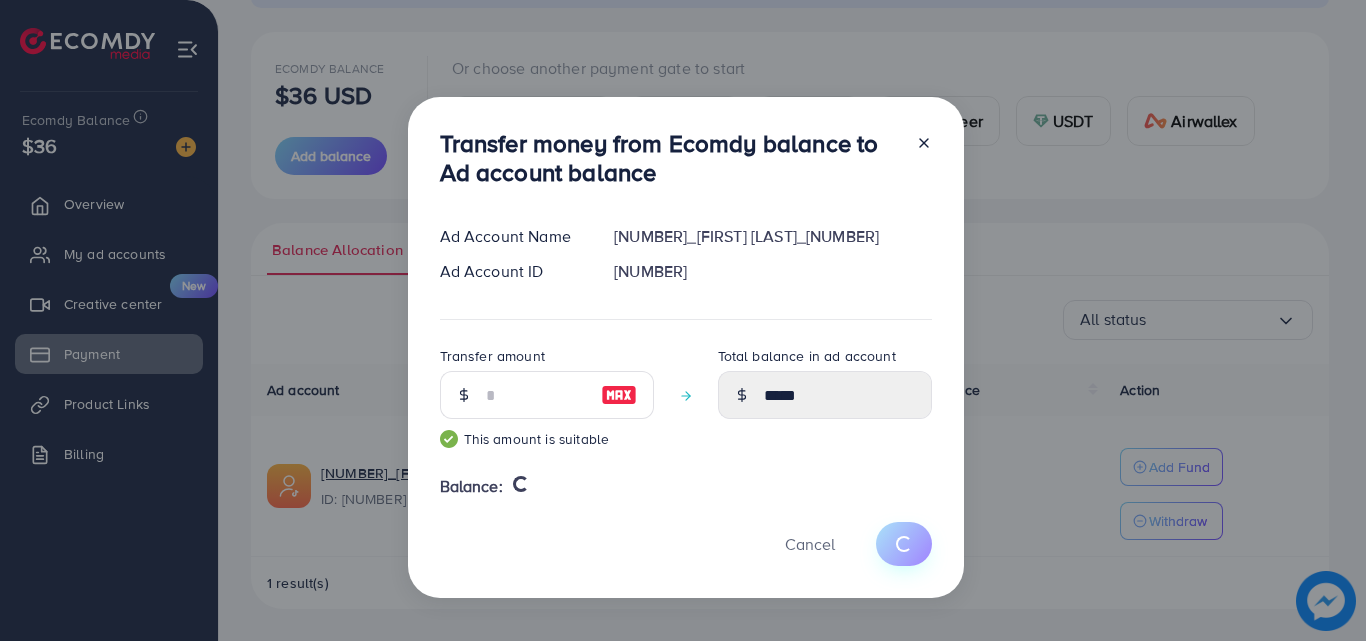 type 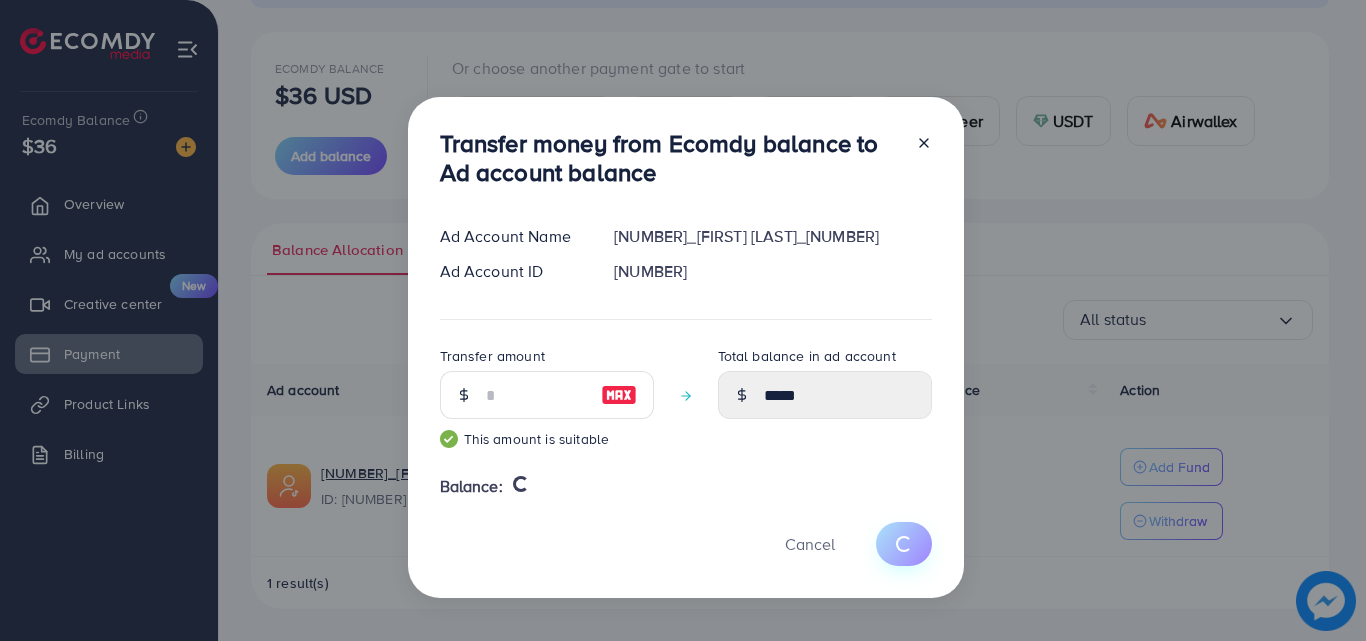 type on "****" 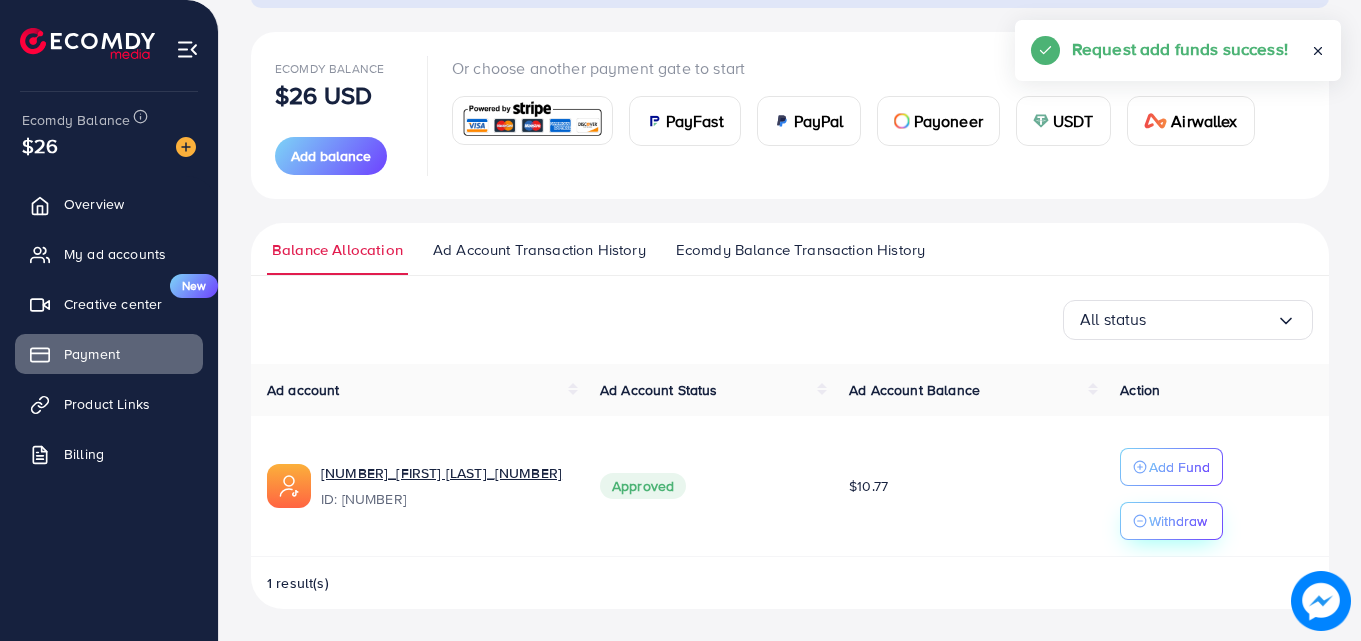 click on "Withdraw" at bounding box center [1178, 521] 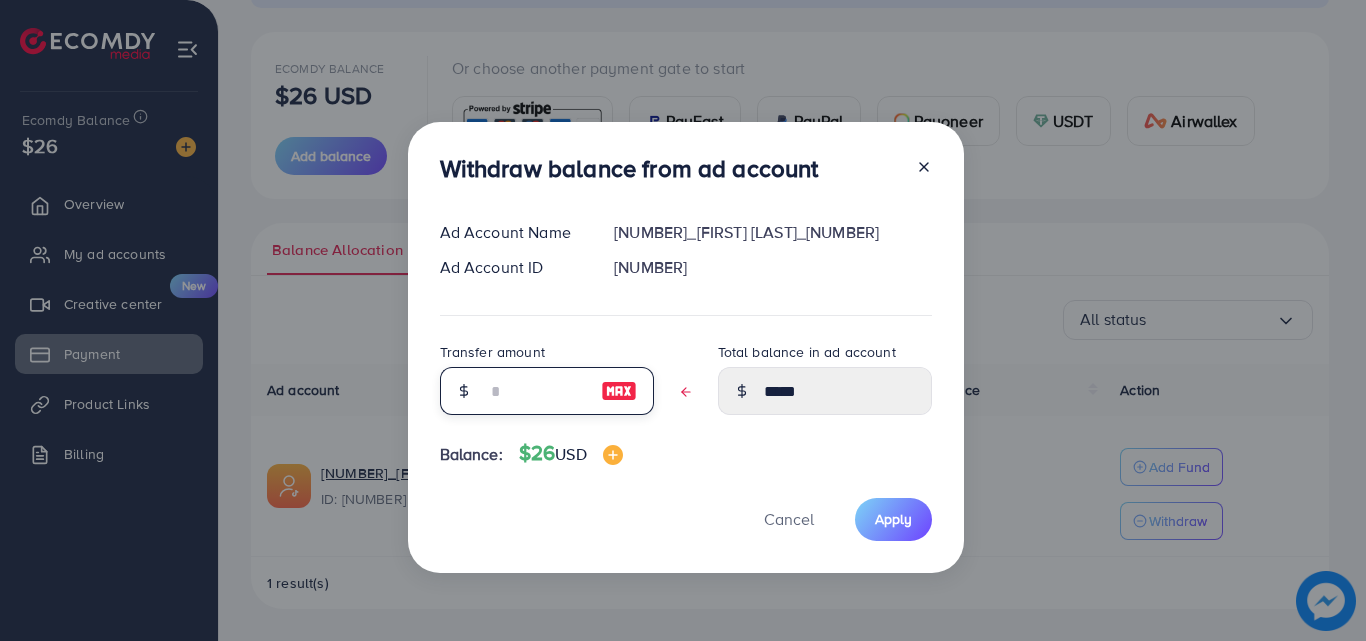 click at bounding box center (536, 391) 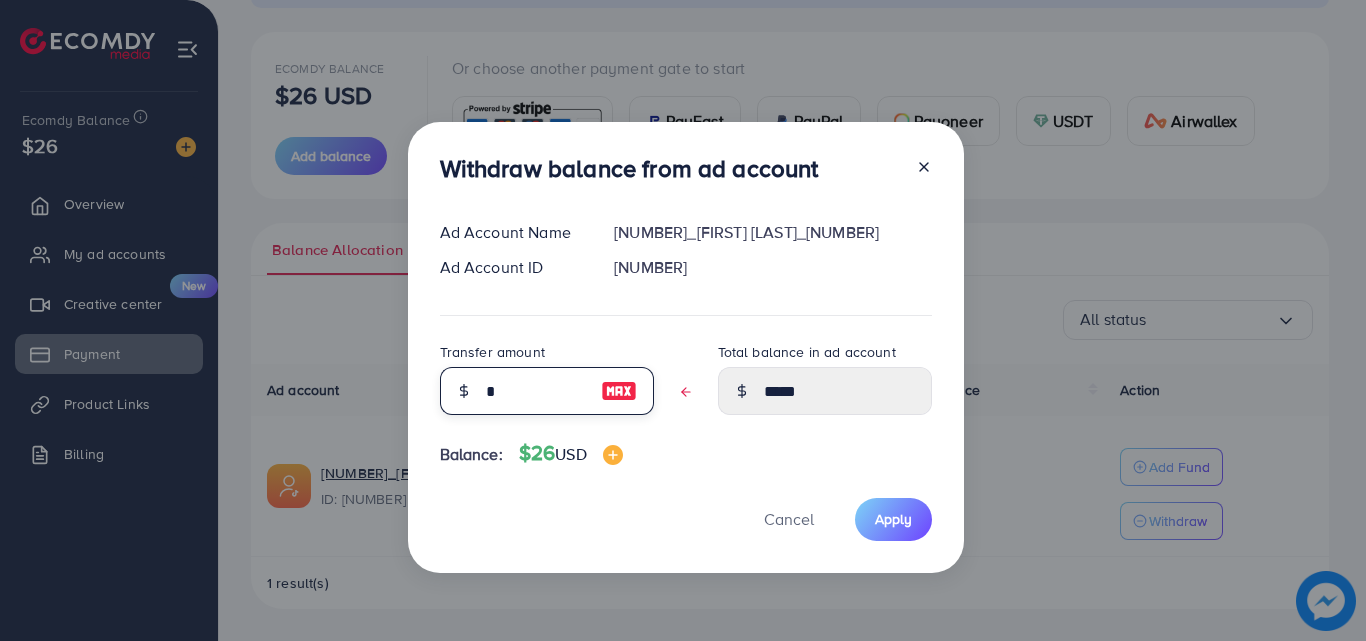 type on "****" 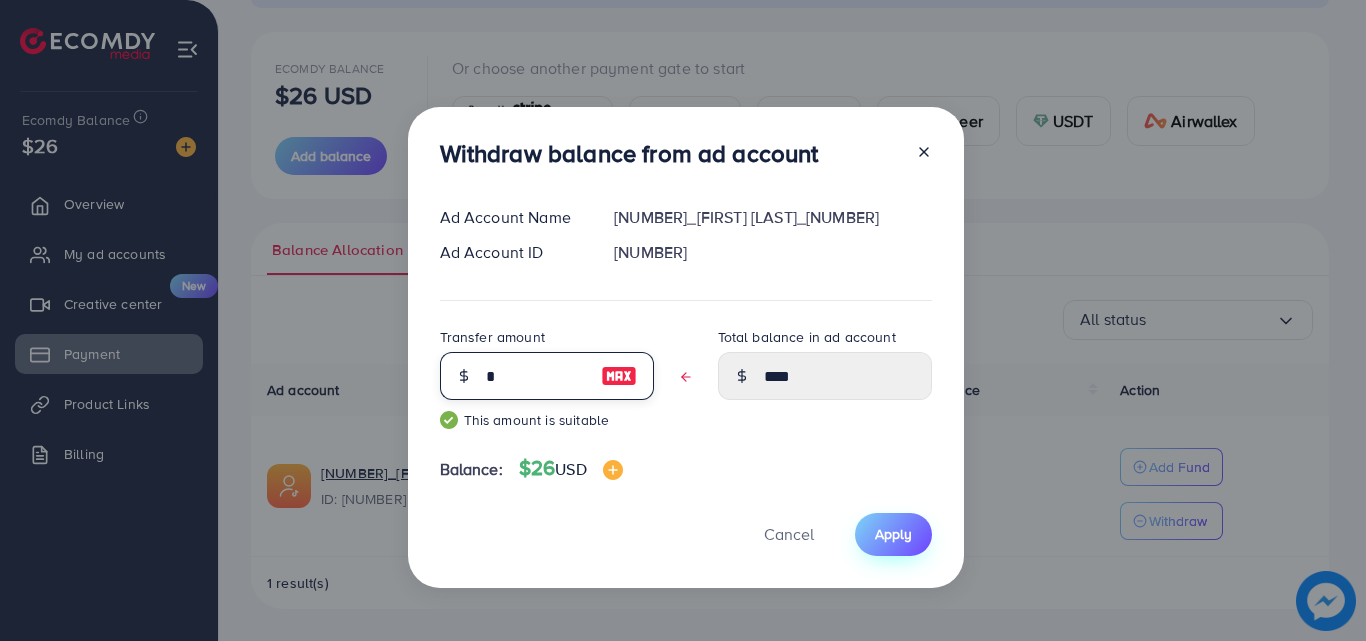 type on "*" 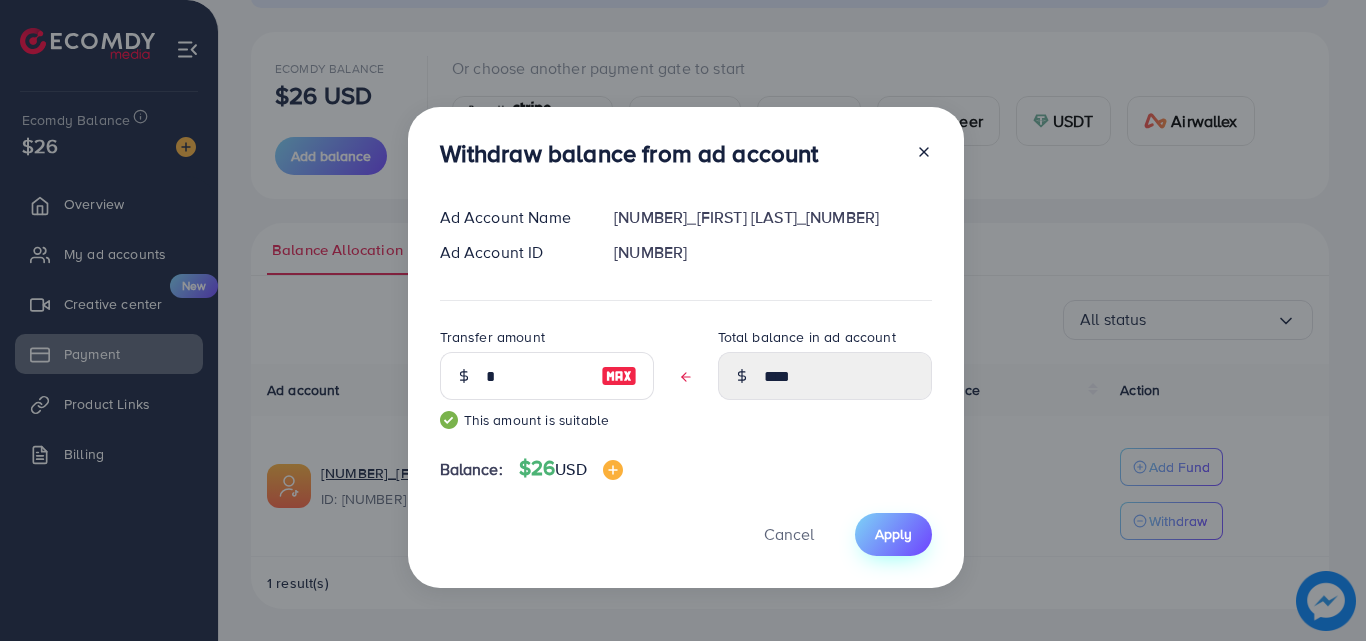 click on "Apply" at bounding box center (893, 534) 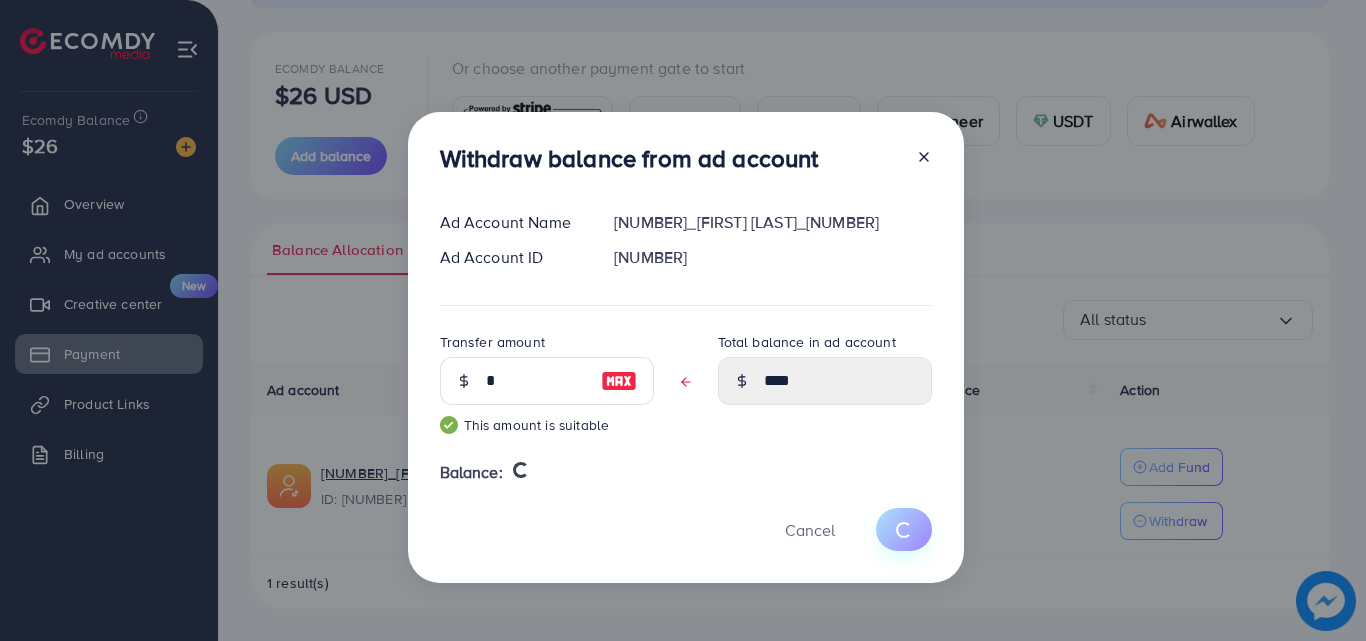 type 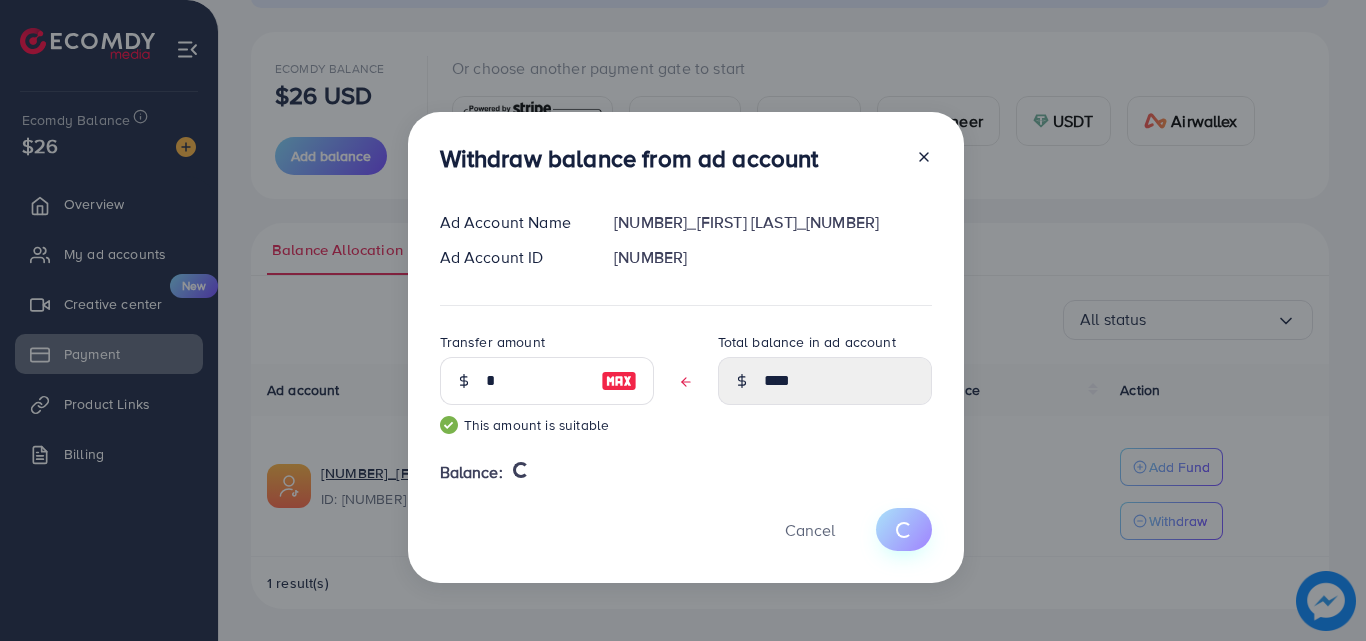 type on "*****" 